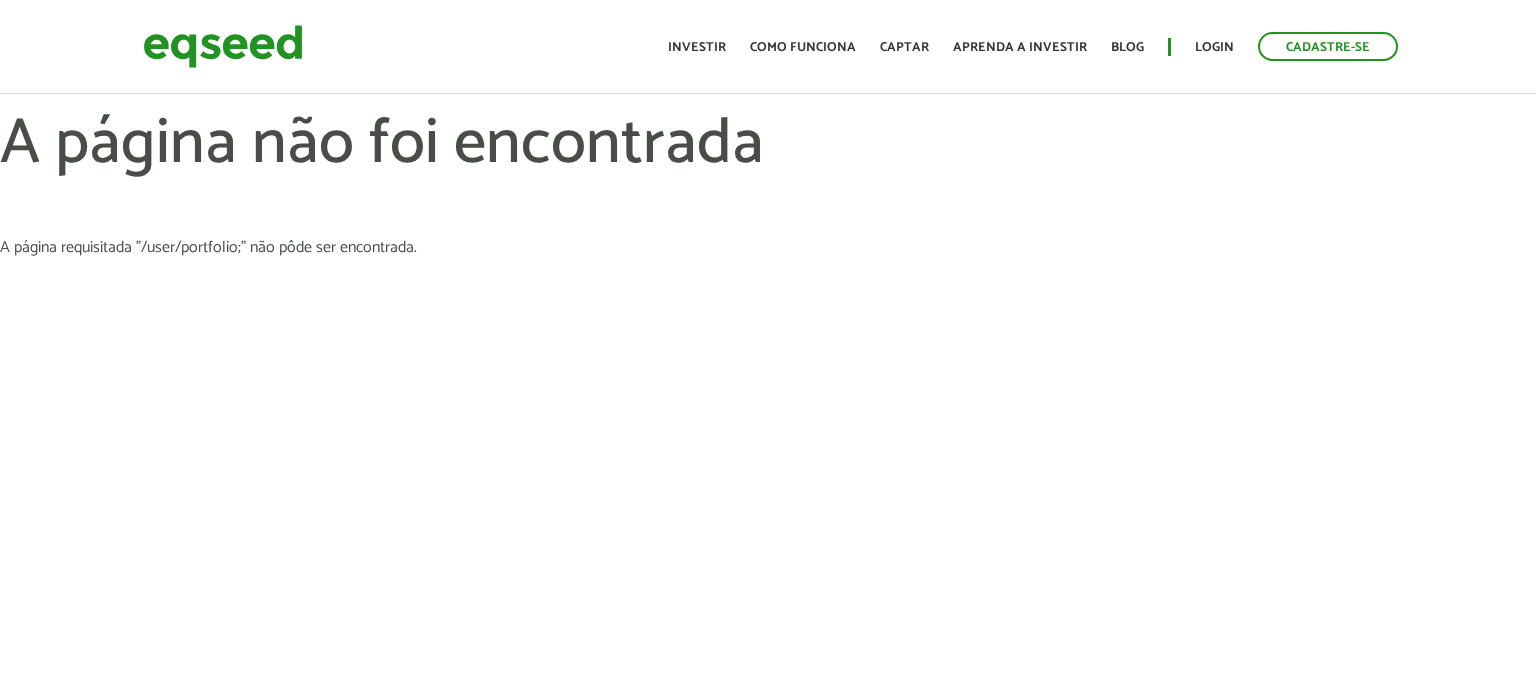 scroll, scrollTop: 0, scrollLeft: 0, axis: both 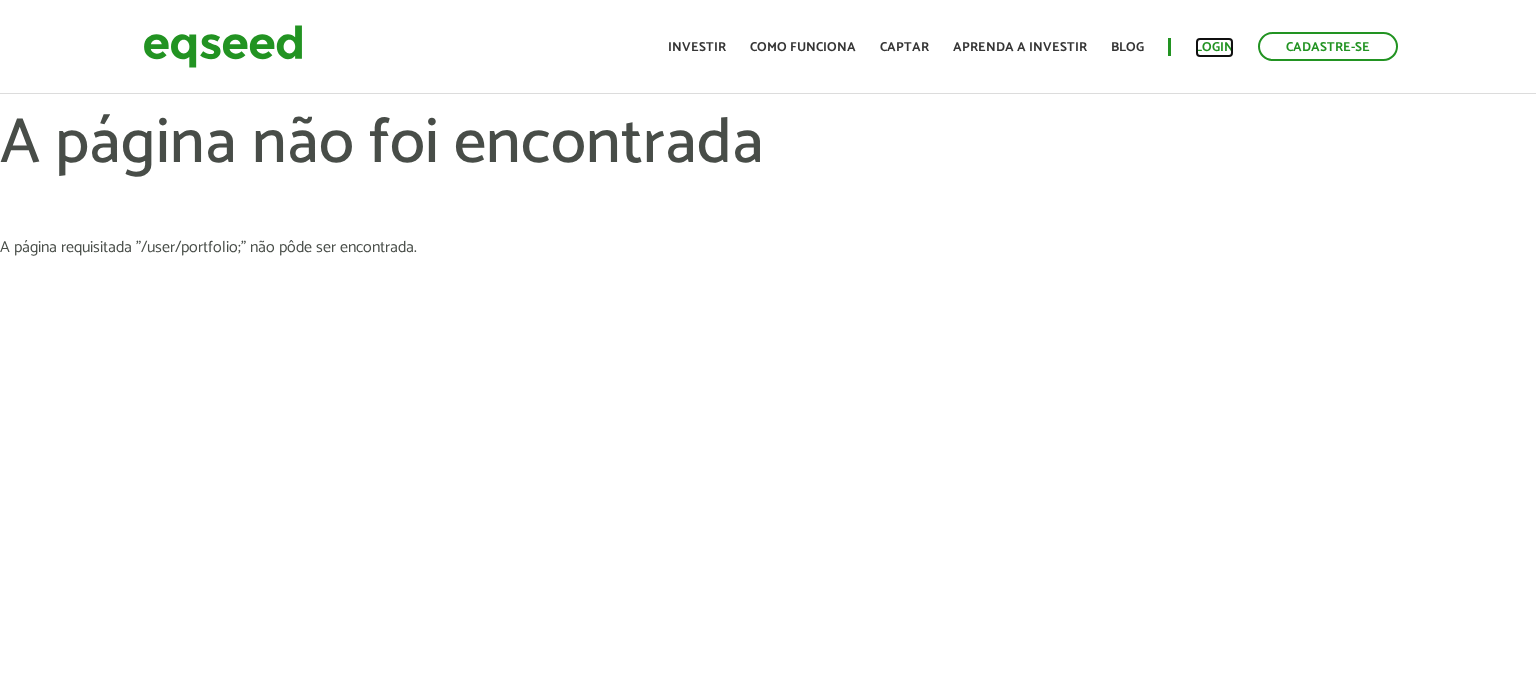 click on "Login" at bounding box center [1214, 47] 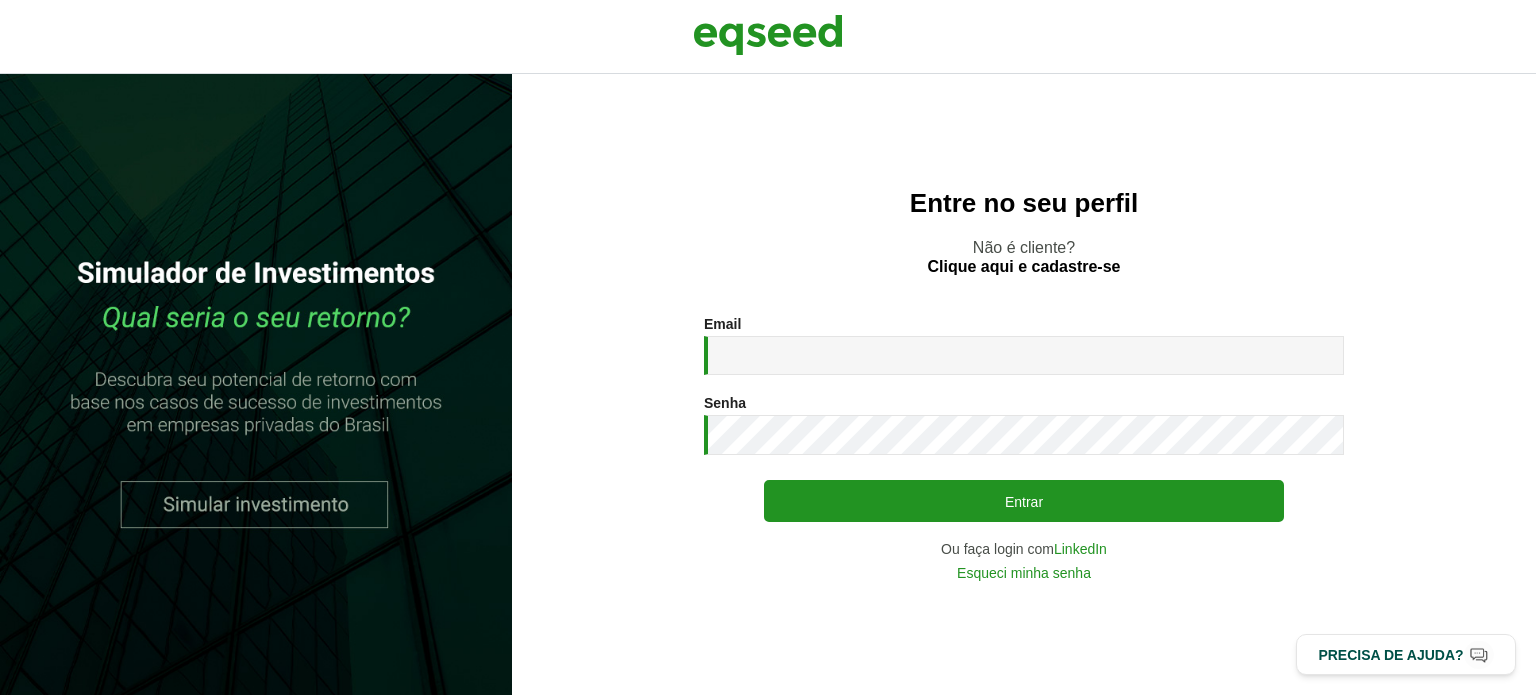 scroll, scrollTop: 0, scrollLeft: 0, axis: both 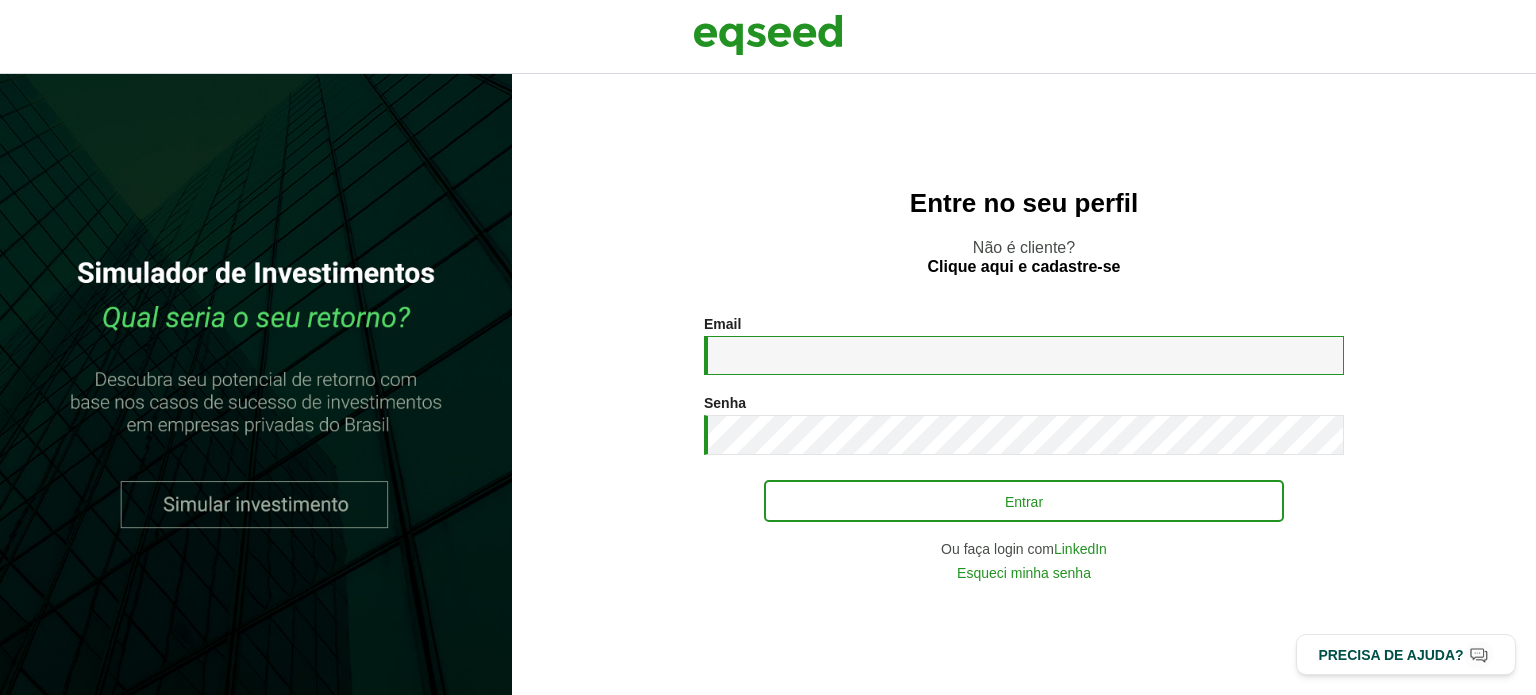 type on "**********" 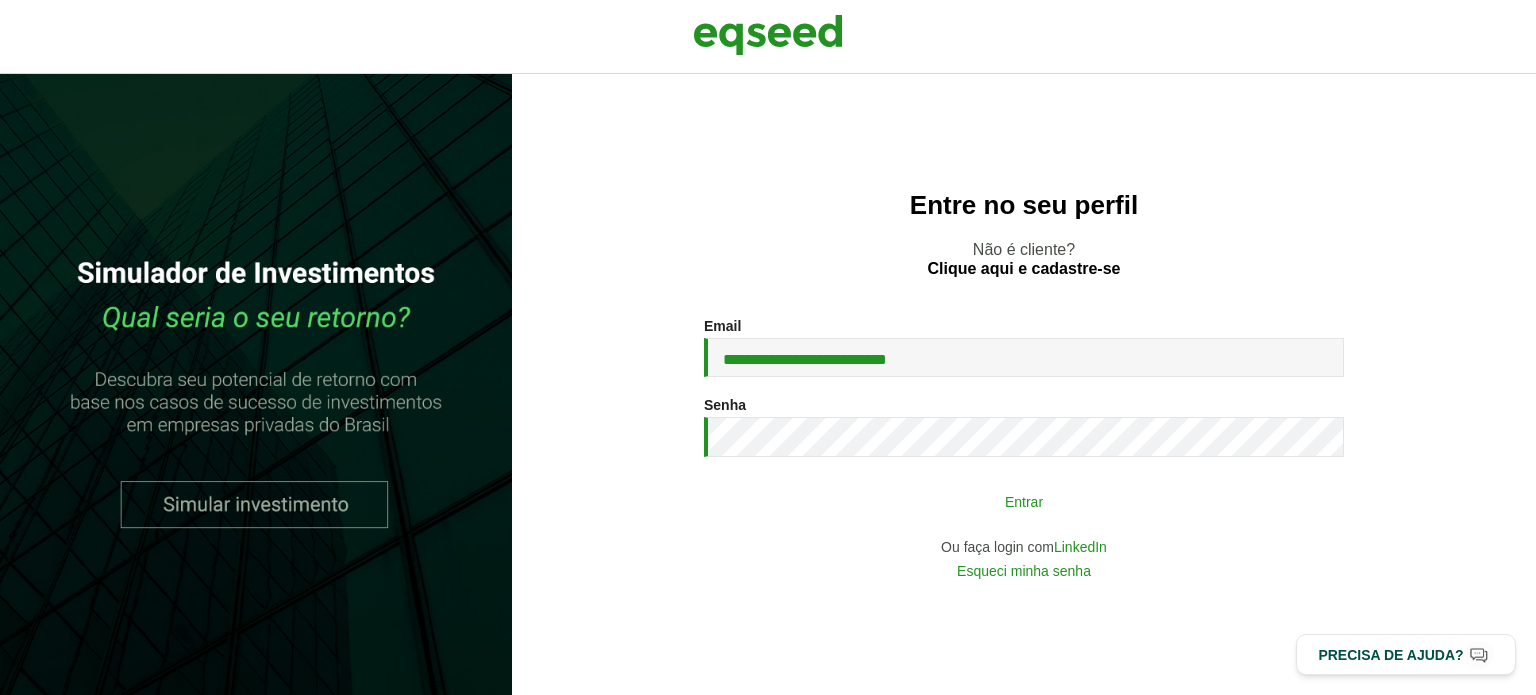 click on "Entrar" at bounding box center (1024, 501) 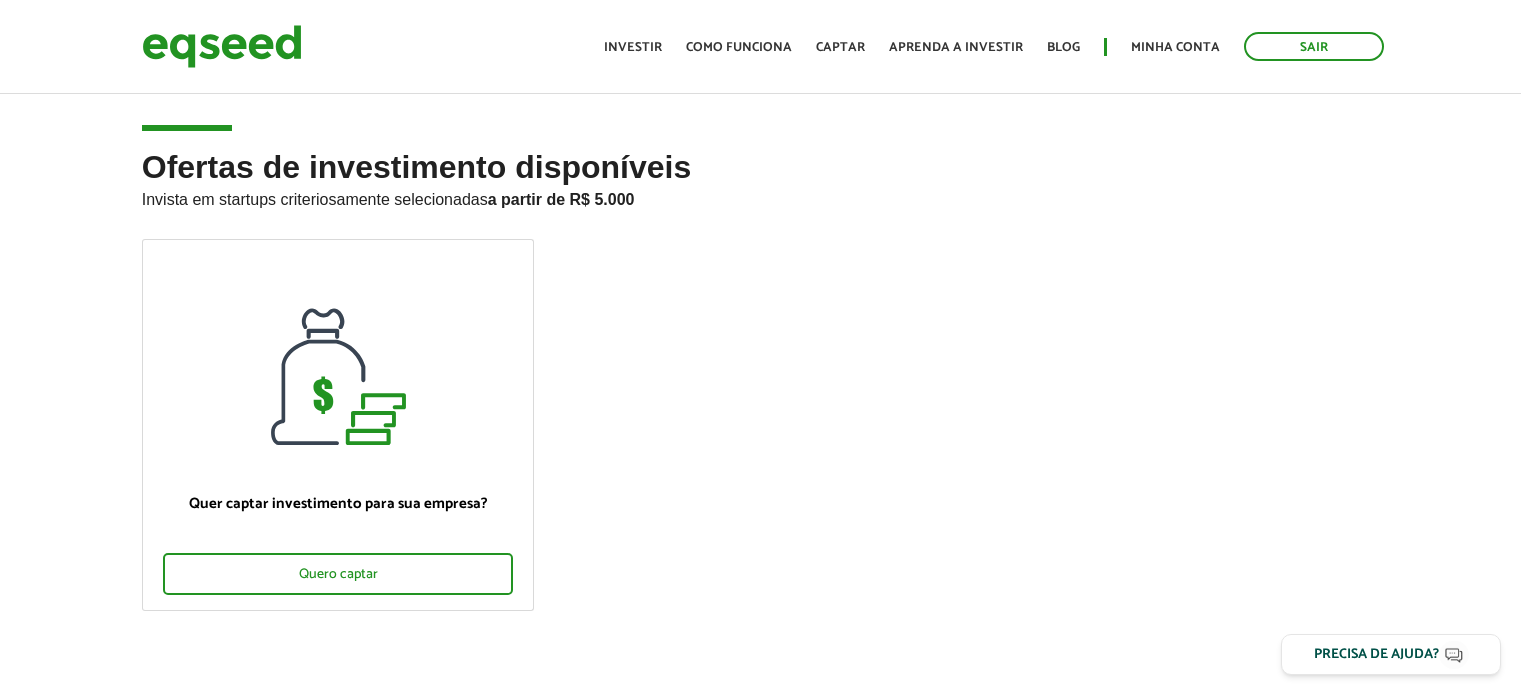 scroll, scrollTop: 0, scrollLeft: 0, axis: both 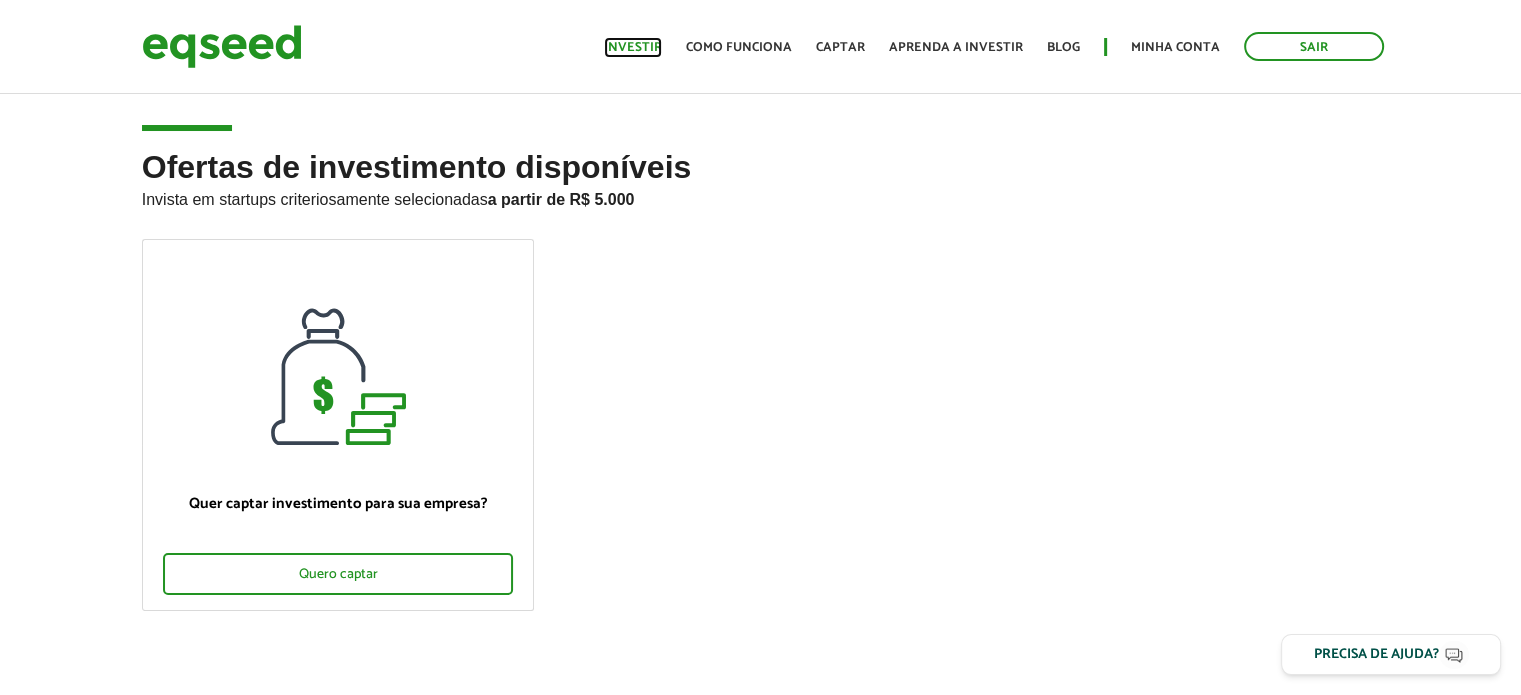 click on "Investir" at bounding box center (633, 47) 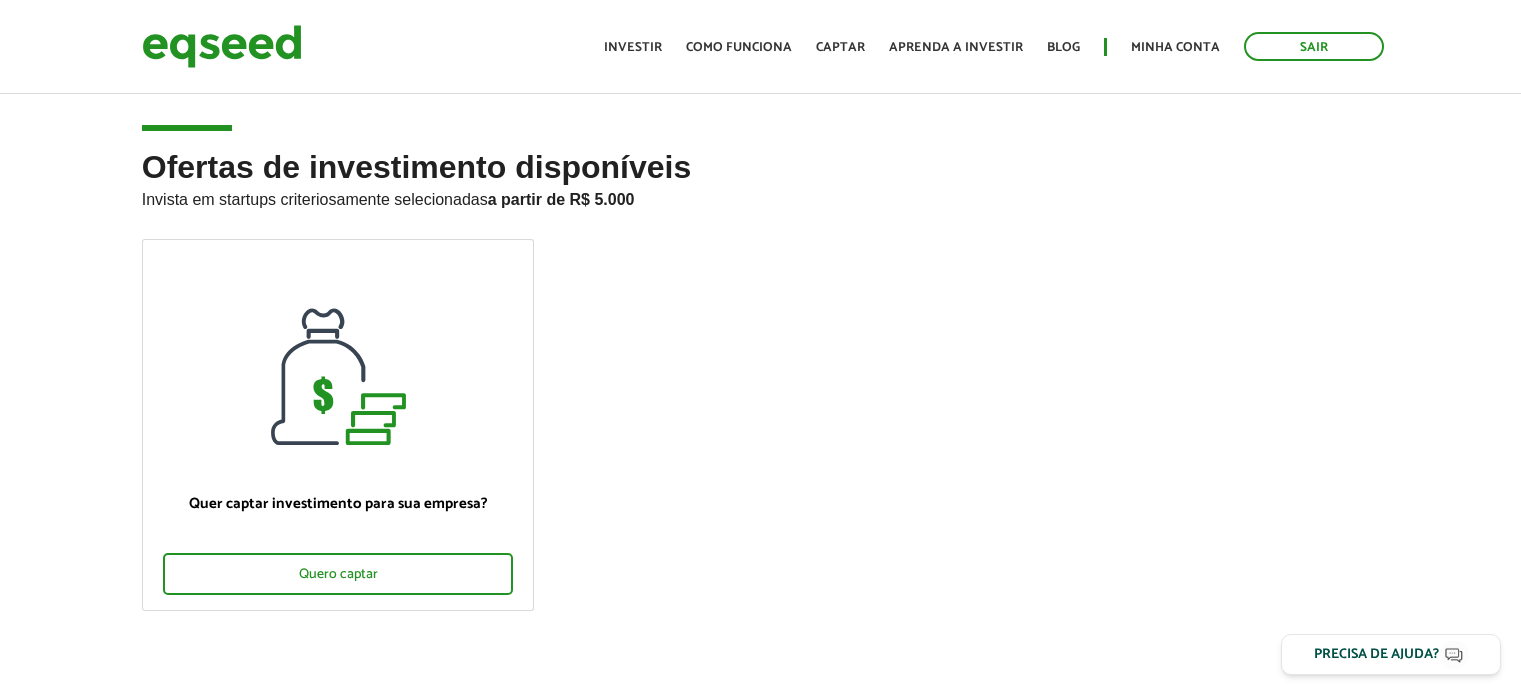 scroll, scrollTop: 0, scrollLeft: 0, axis: both 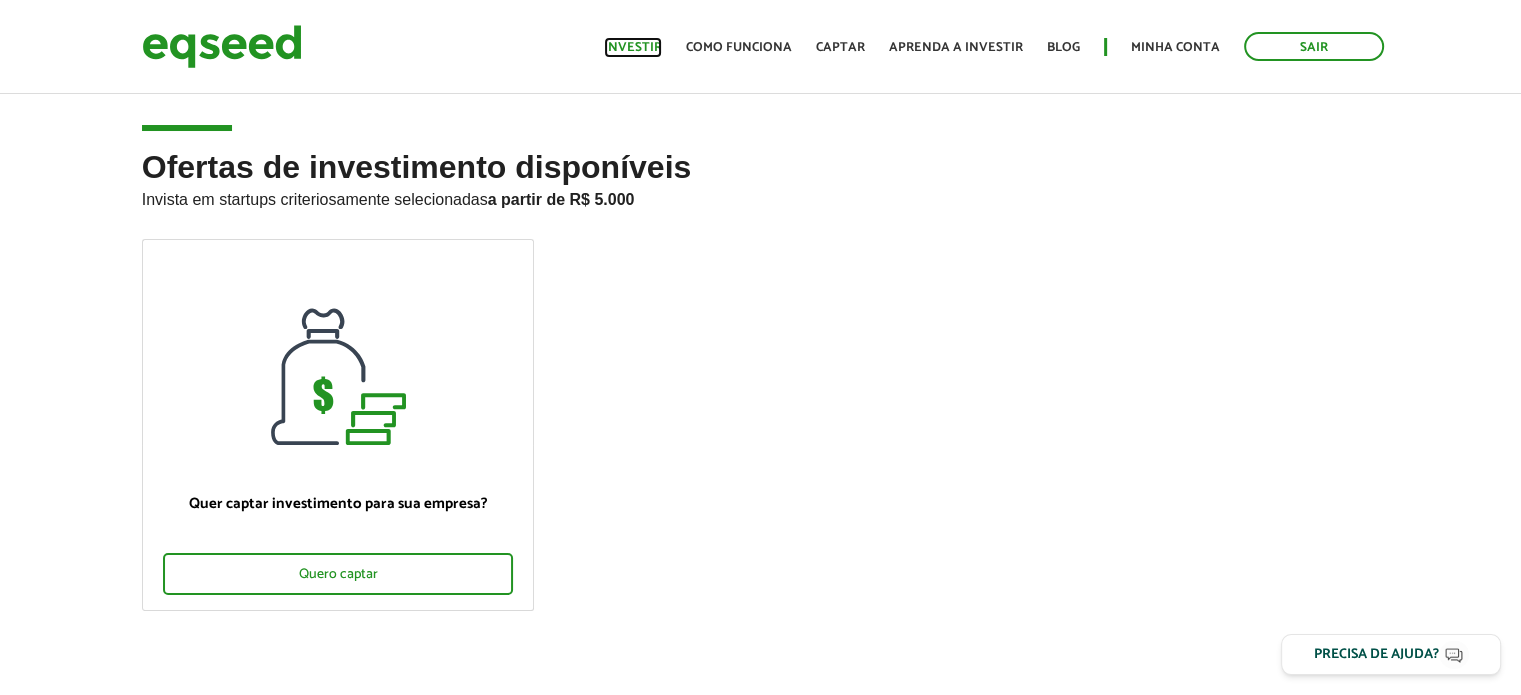click on "Investir" at bounding box center (633, 47) 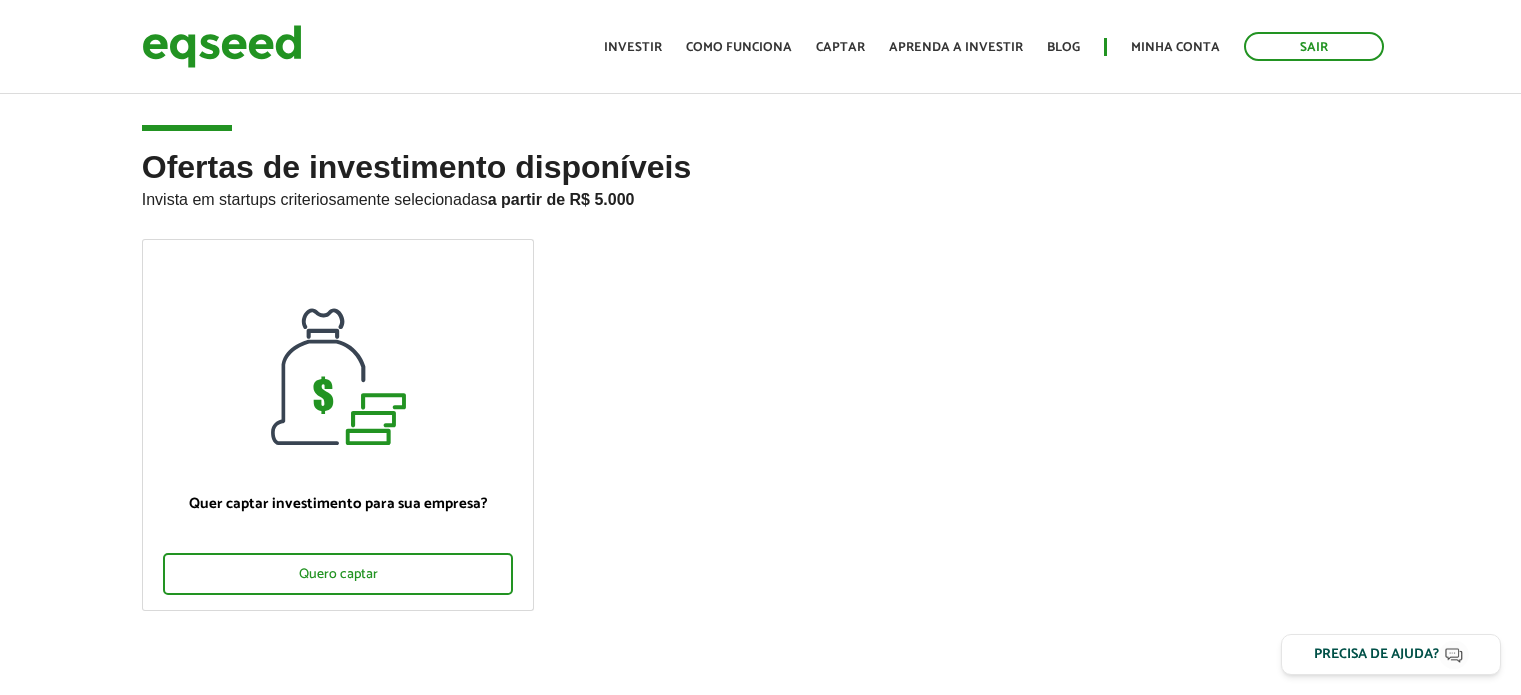 scroll, scrollTop: 0, scrollLeft: 0, axis: both 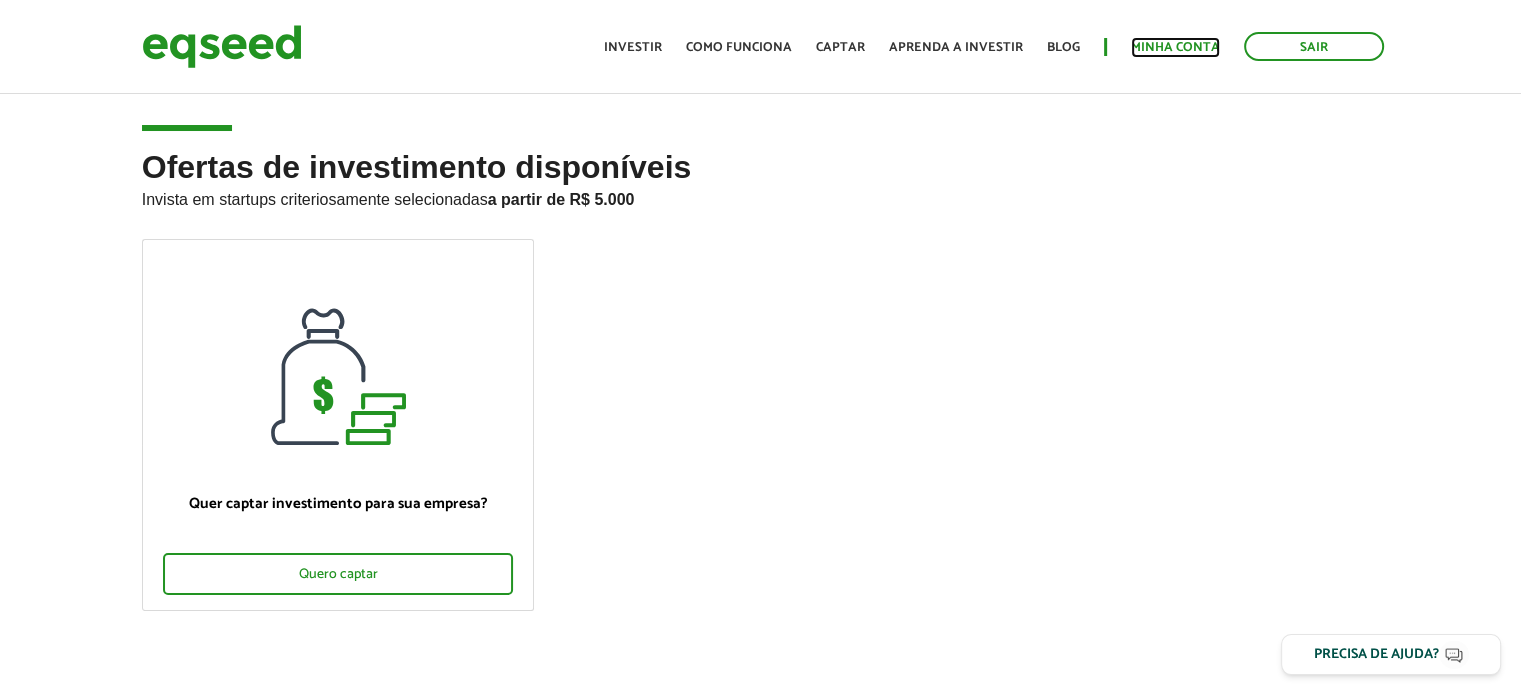 click on "Minha conta" at bounding box center [1175, 47] 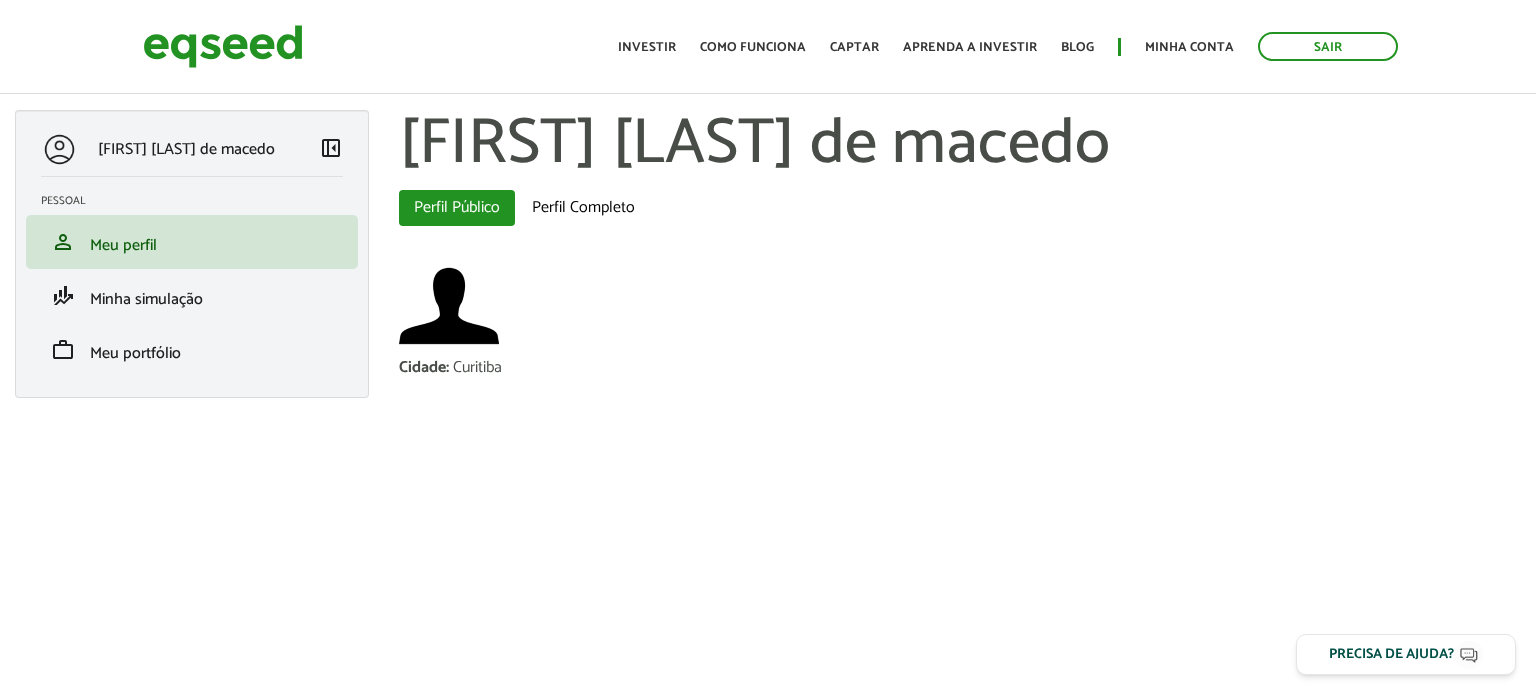 scroll, scrollTop: 0, scrollLeft: 0, axis: both 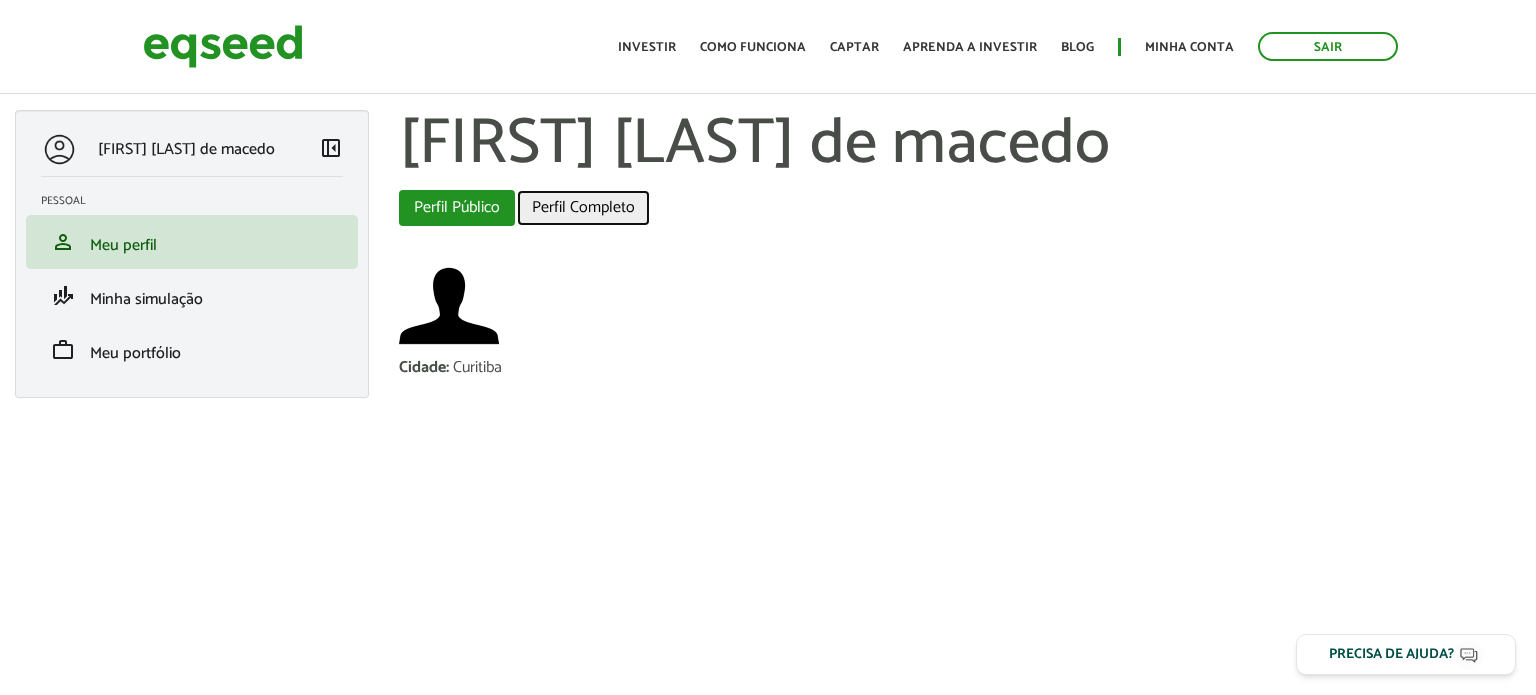 click on "Perfil Completo" at bounding box center (583, 208) 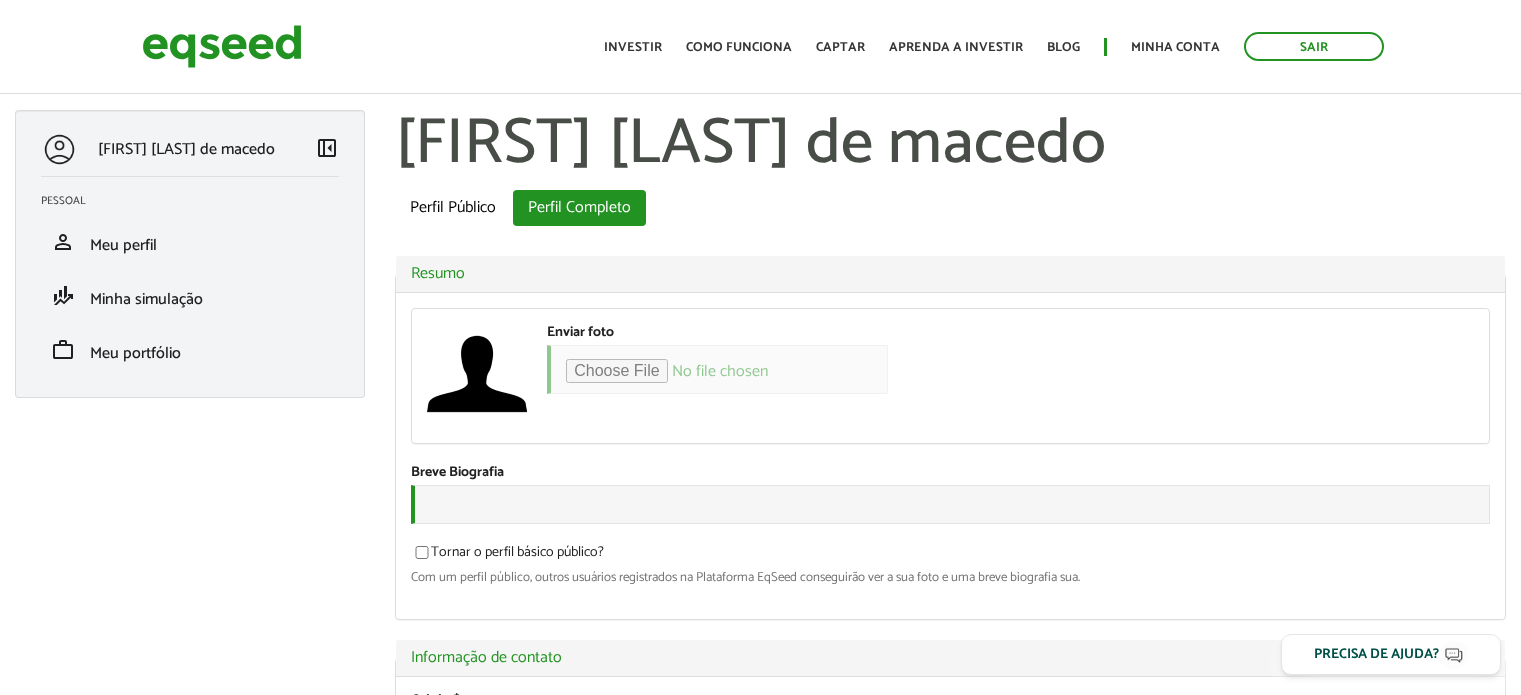scroll, scrollTop: 0, scrollLeft: 0, axis: both 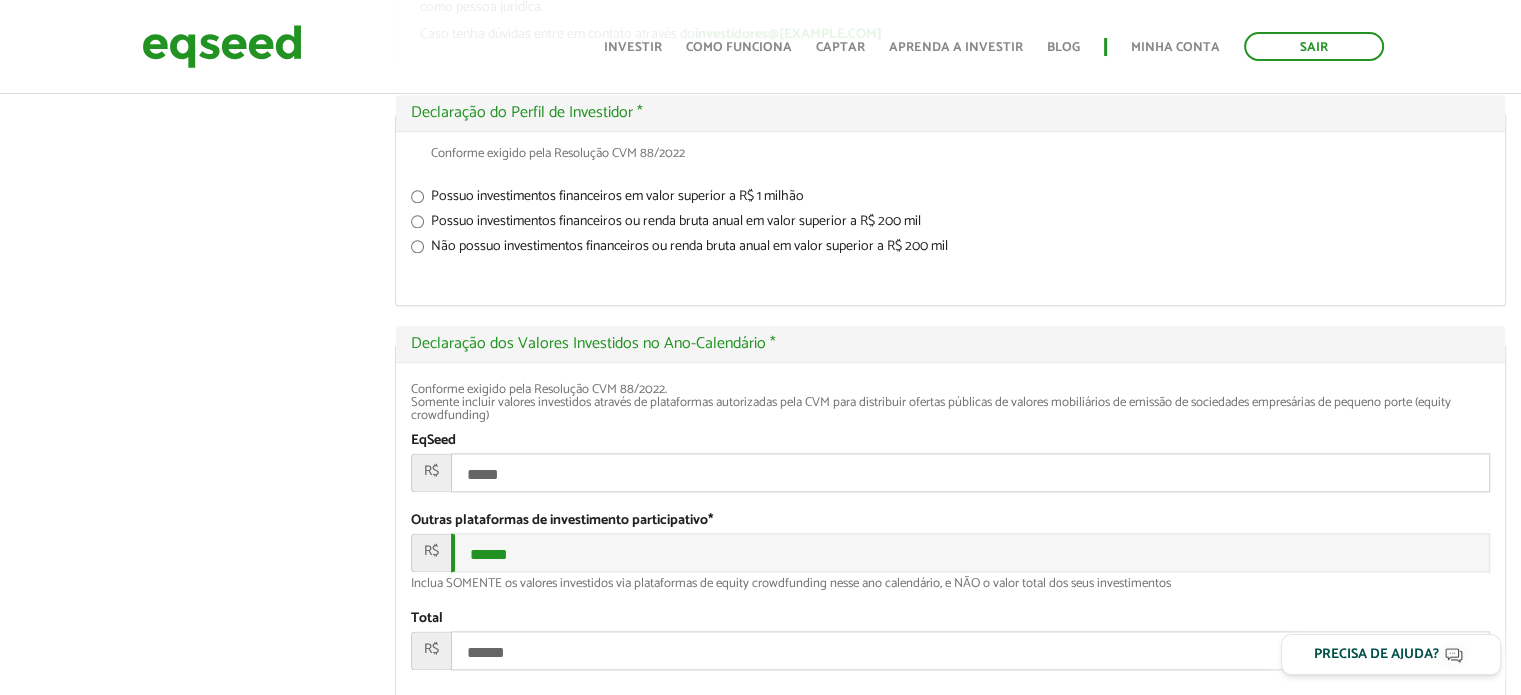 type on "**********" 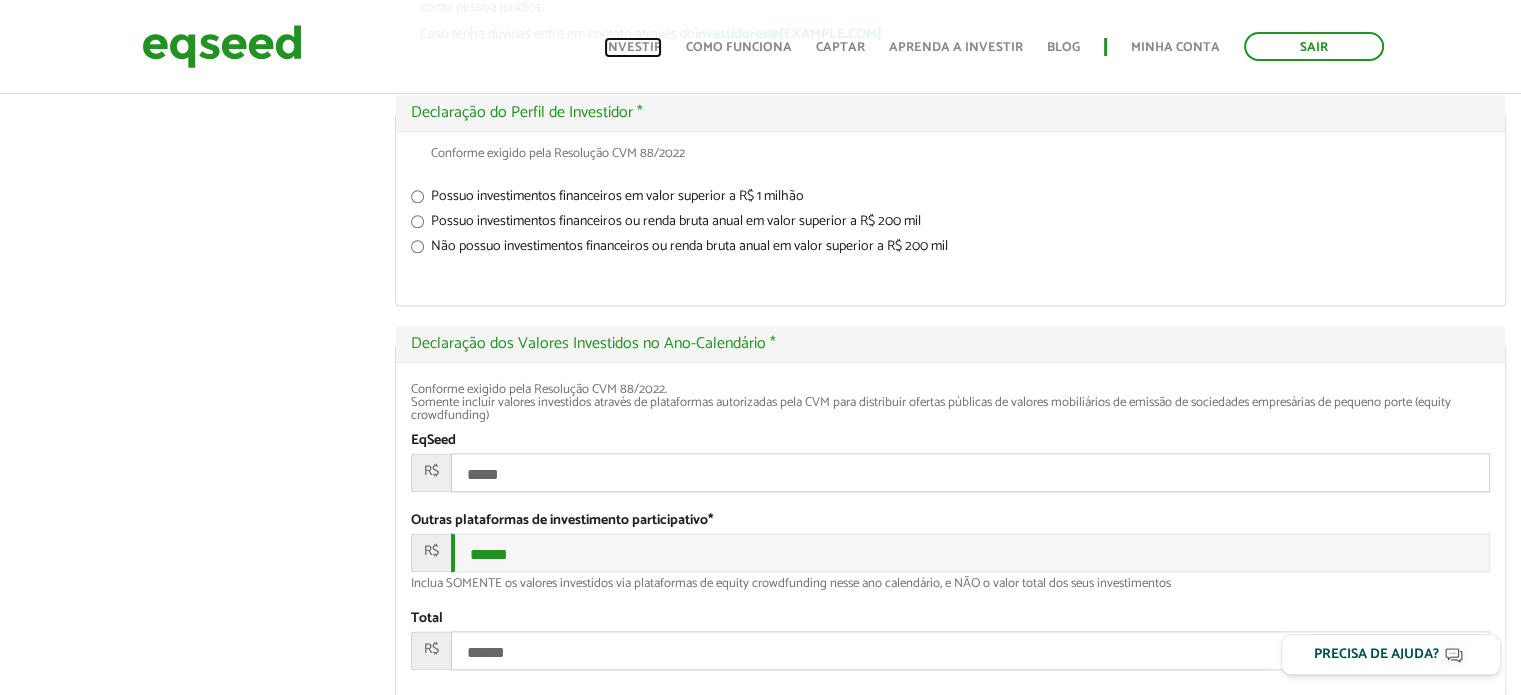 click on "Investir" at bounding box center (633, 47) 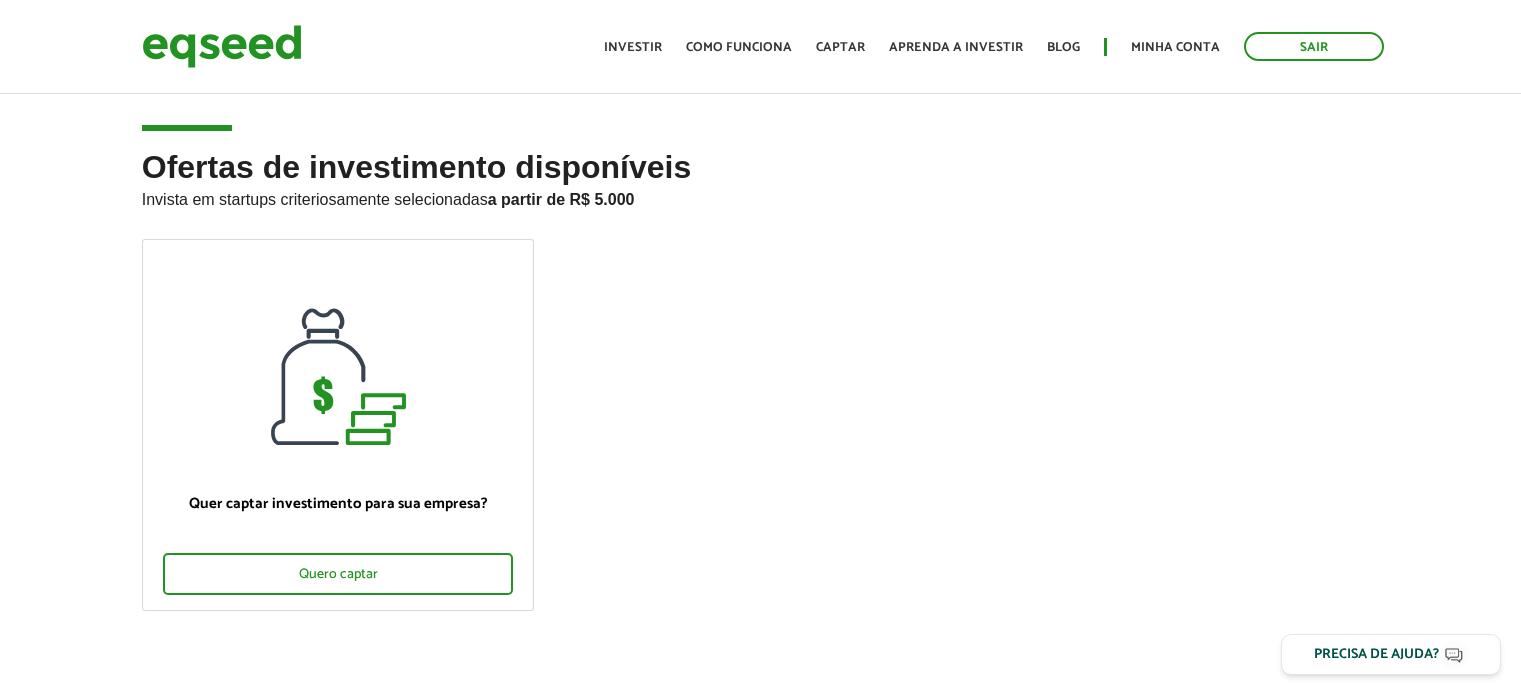 scroll, scrollTop: 0, scrollLeft: 0, axis: both 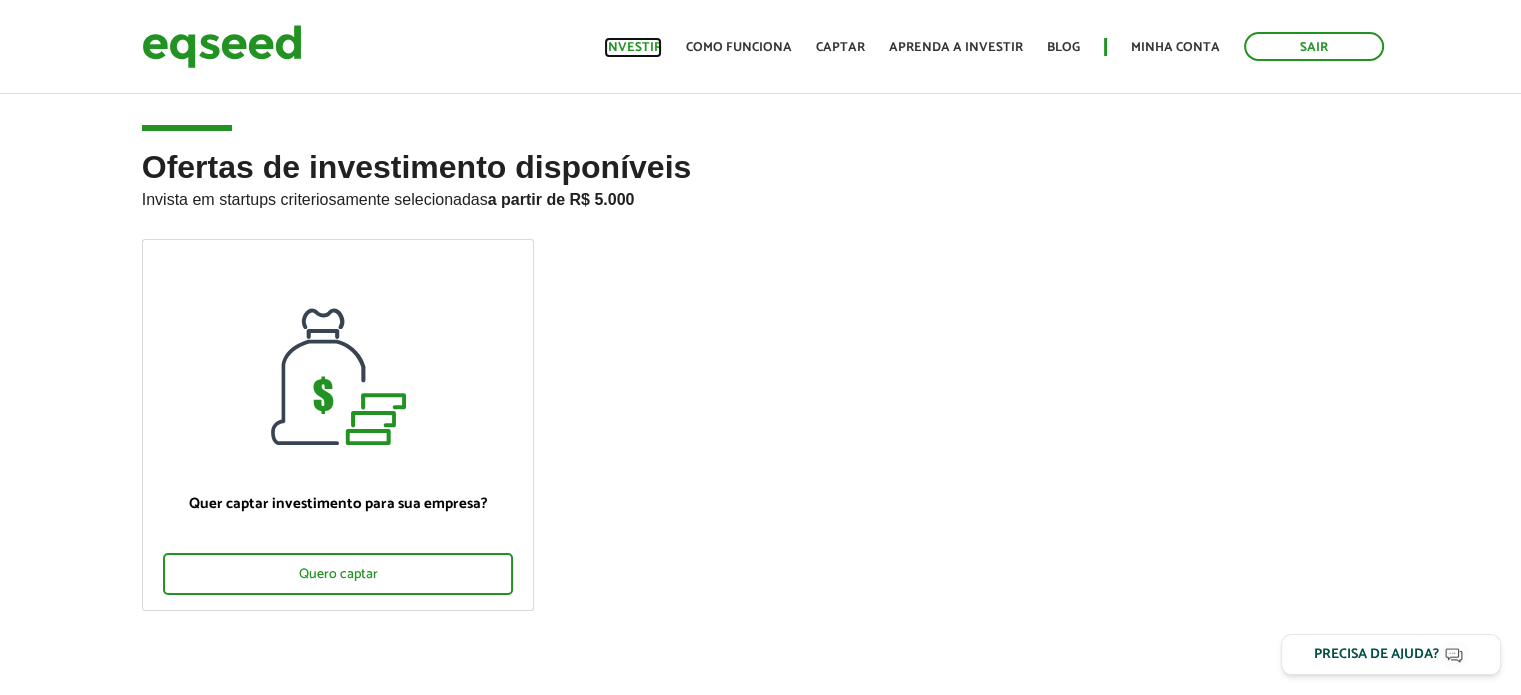 click on "Investir" at bounding box center [633, 47] 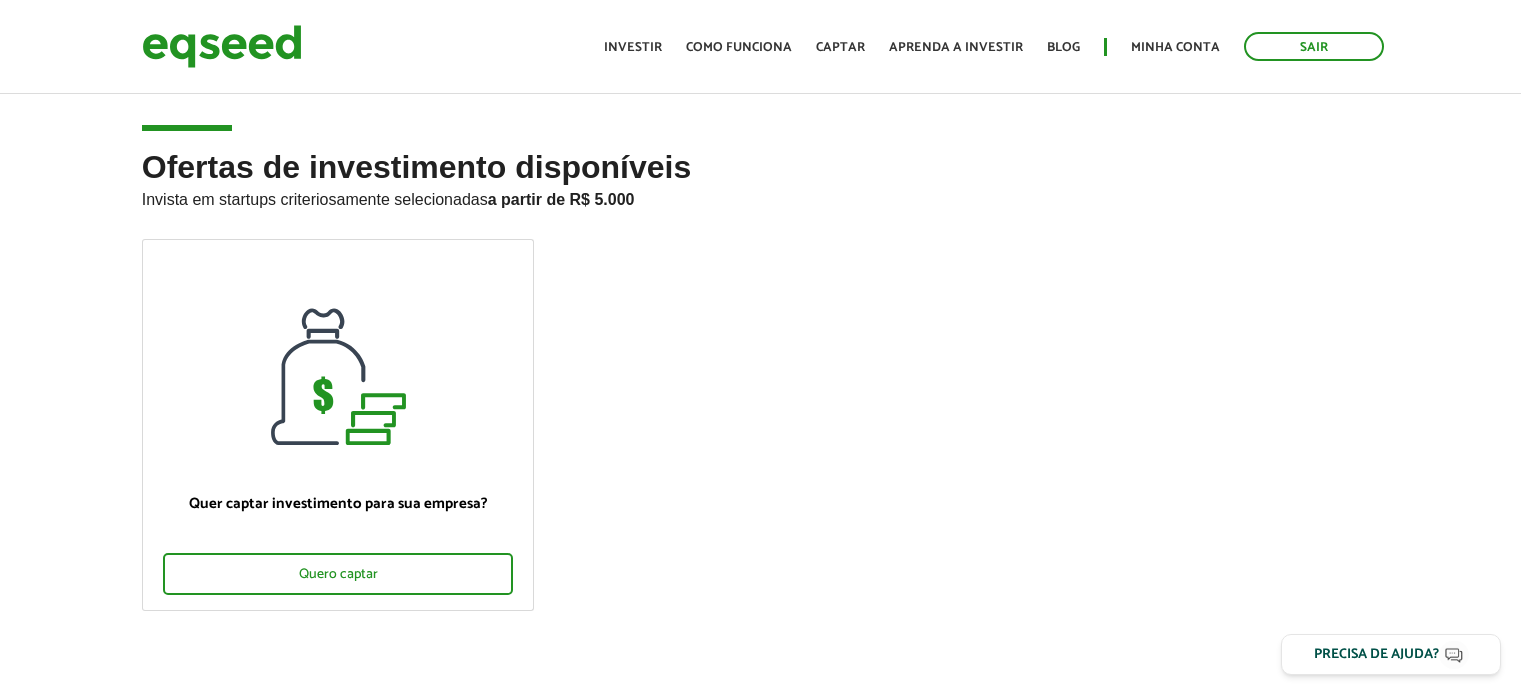scroll, scrollTop: 0, scrollLeft: 0, axis: both 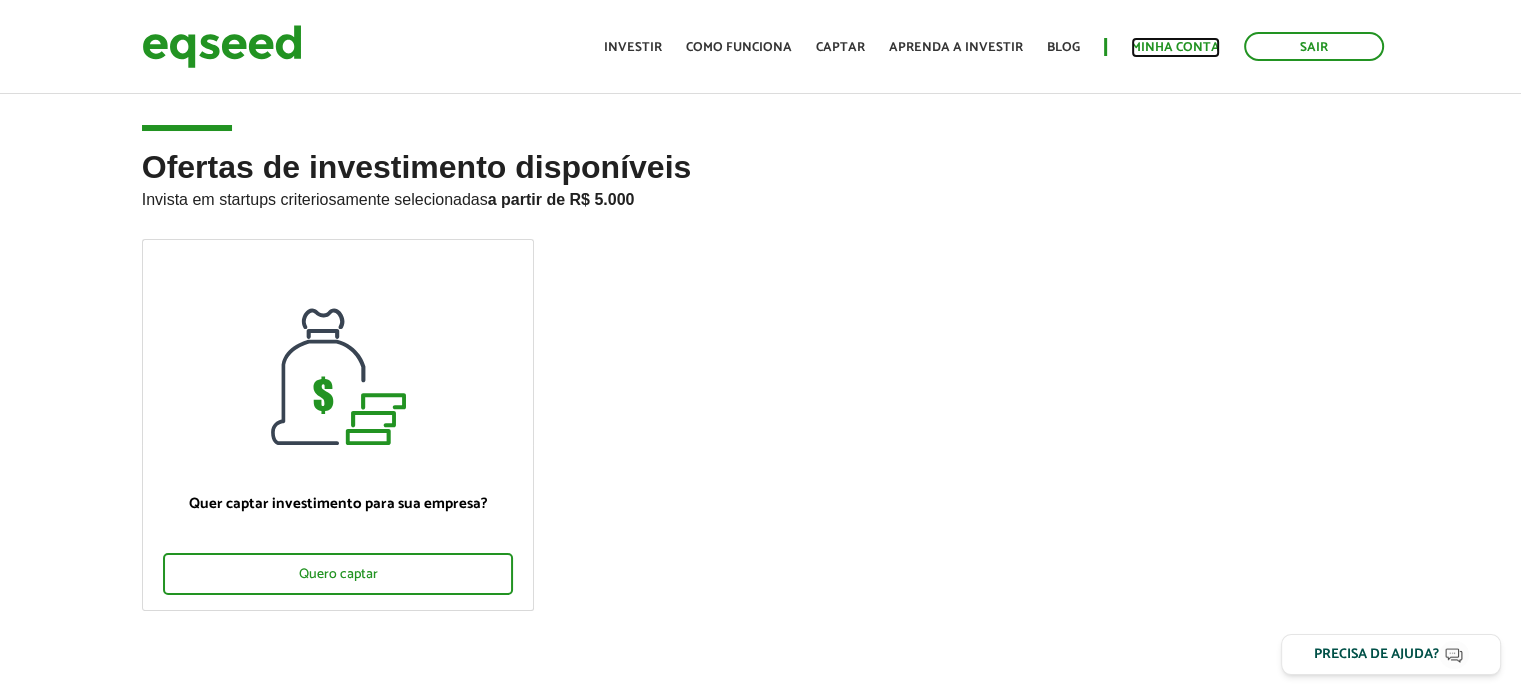 click on "Minha conta" at bounding box center [1175, 47] 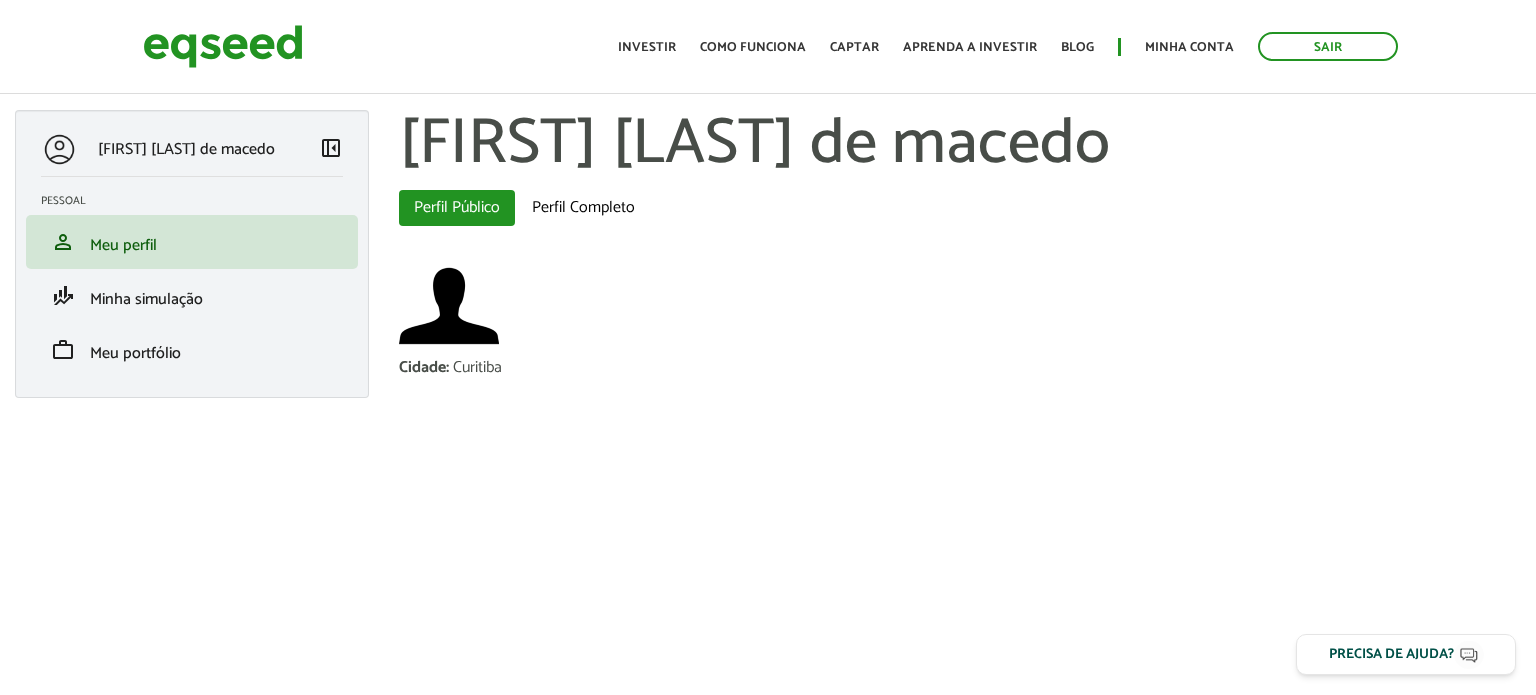 scroll, scrollTop: 0, scrollLeft: 0, axis: both 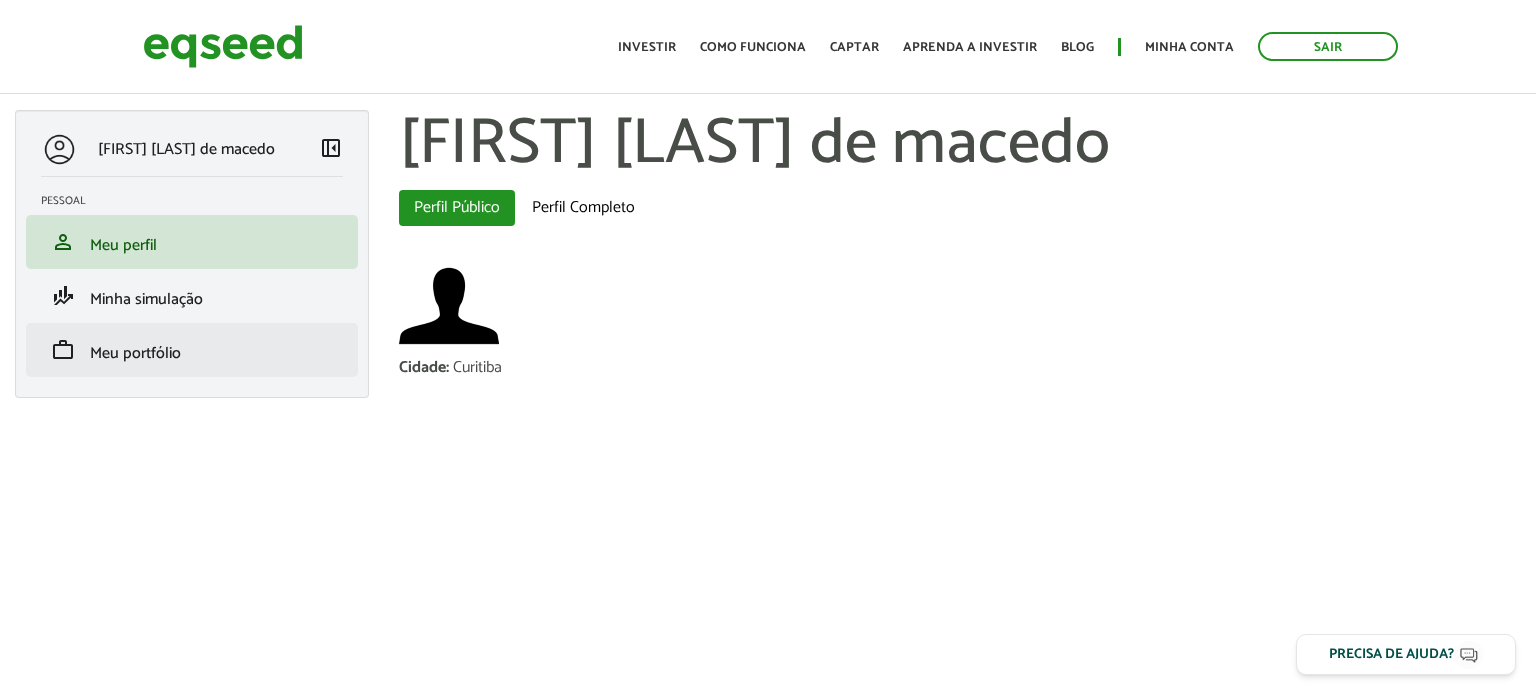 click on "work Meu portfólio" at bounding box center (192, 350) 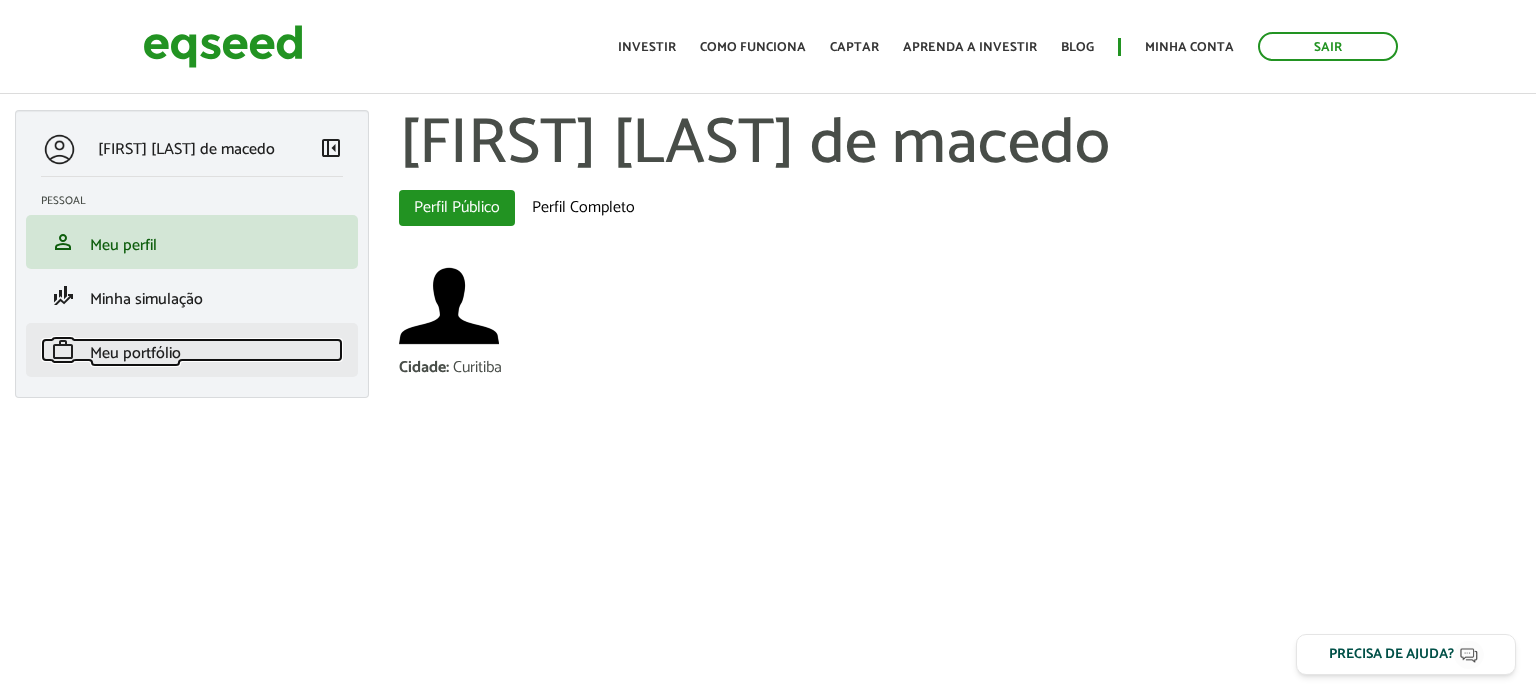 click on "Meu portfólio" at bounding box center [135, 353] 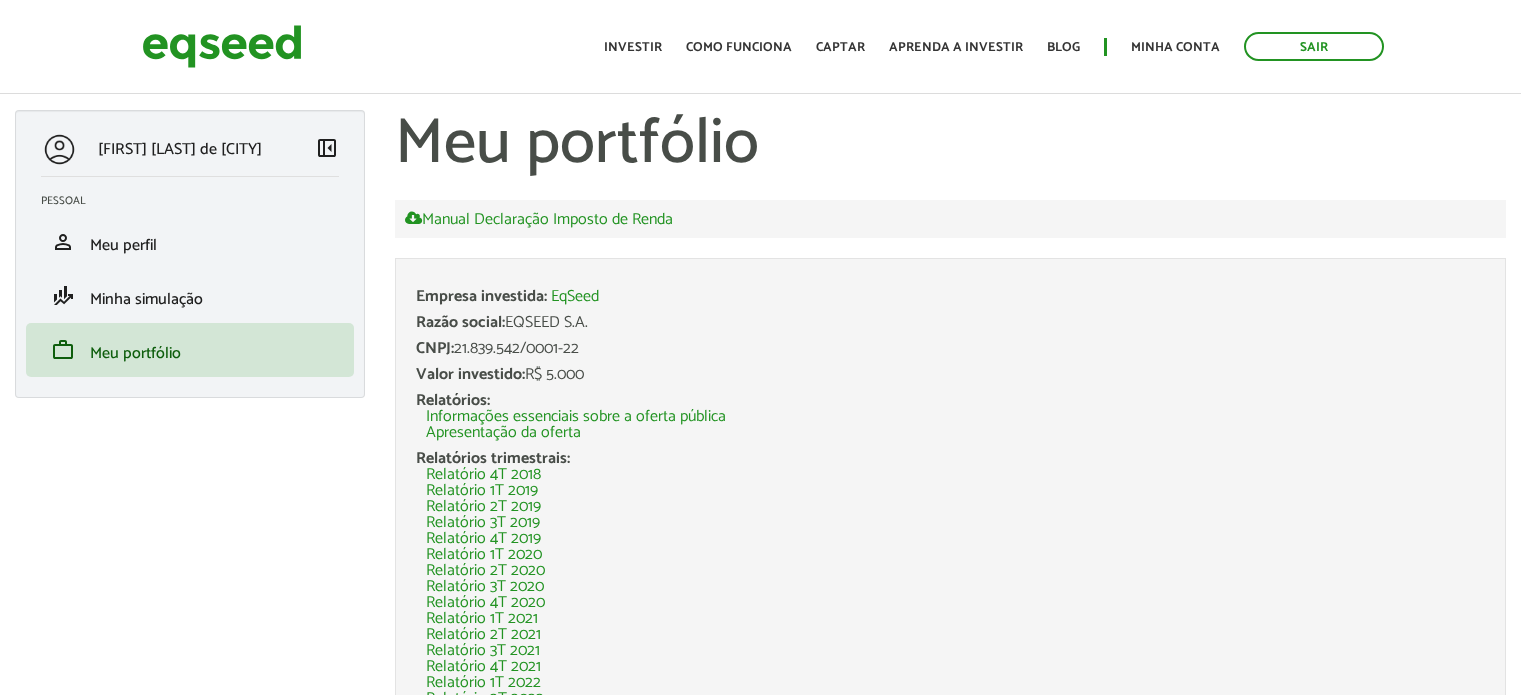 scroll, scrollTop: 0, scrollLeft: 0, axis: both 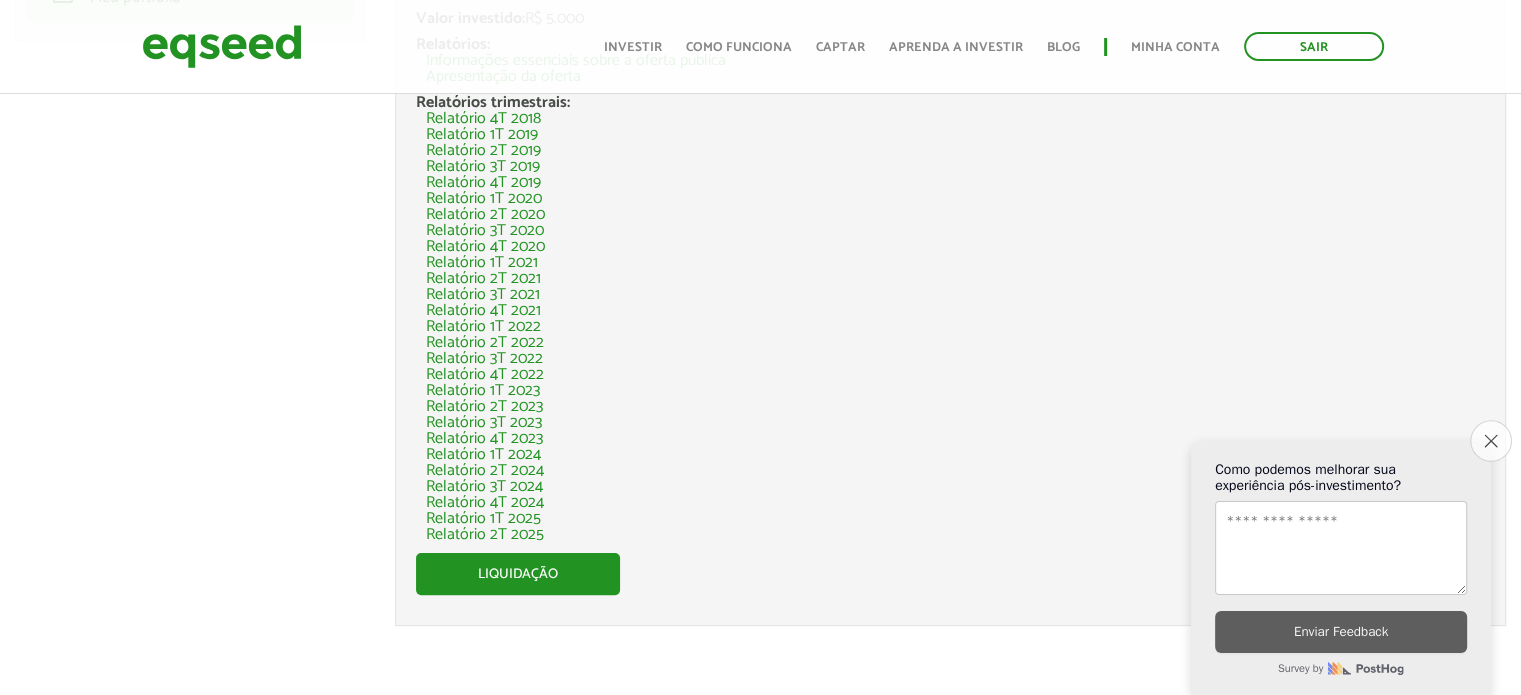click on "Close survey" at bounding box center (1491, 441) 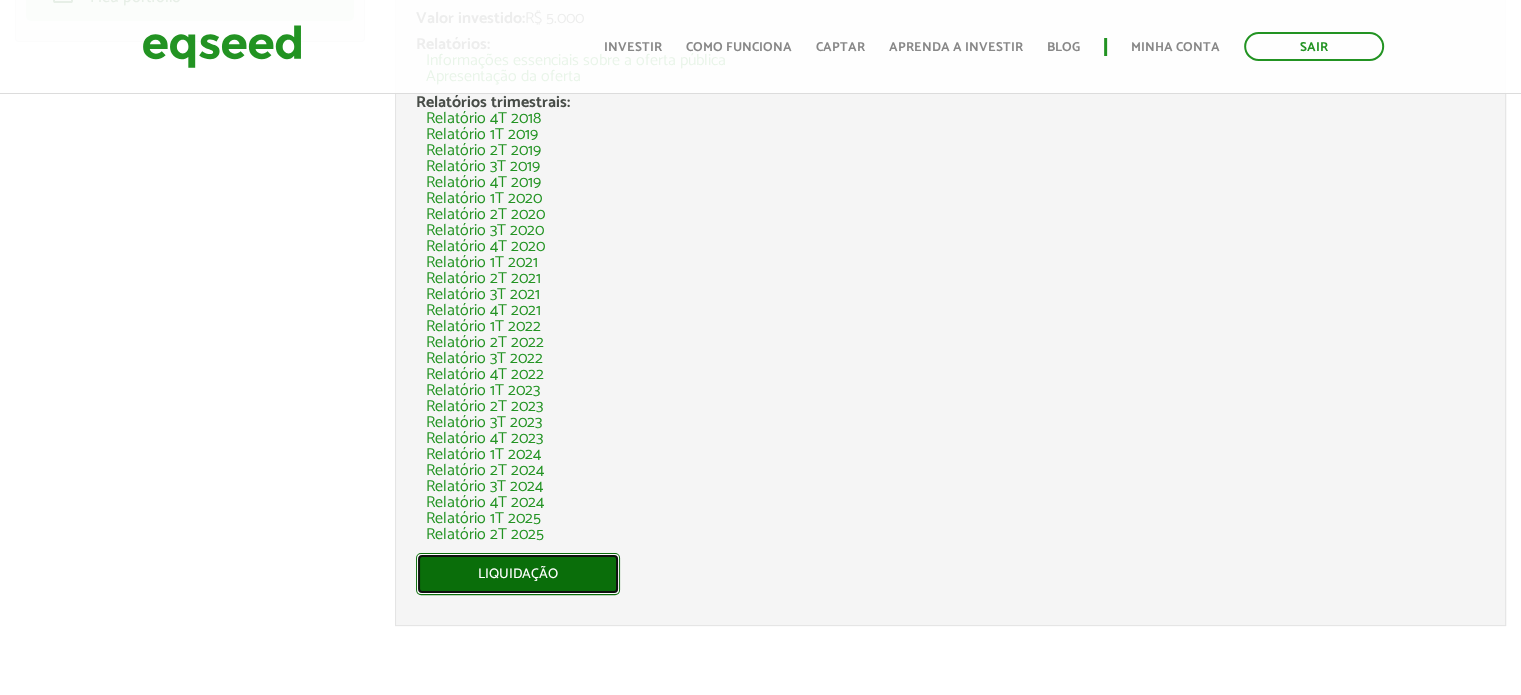 click on "Liquidação" at bounding box center (518, 574) 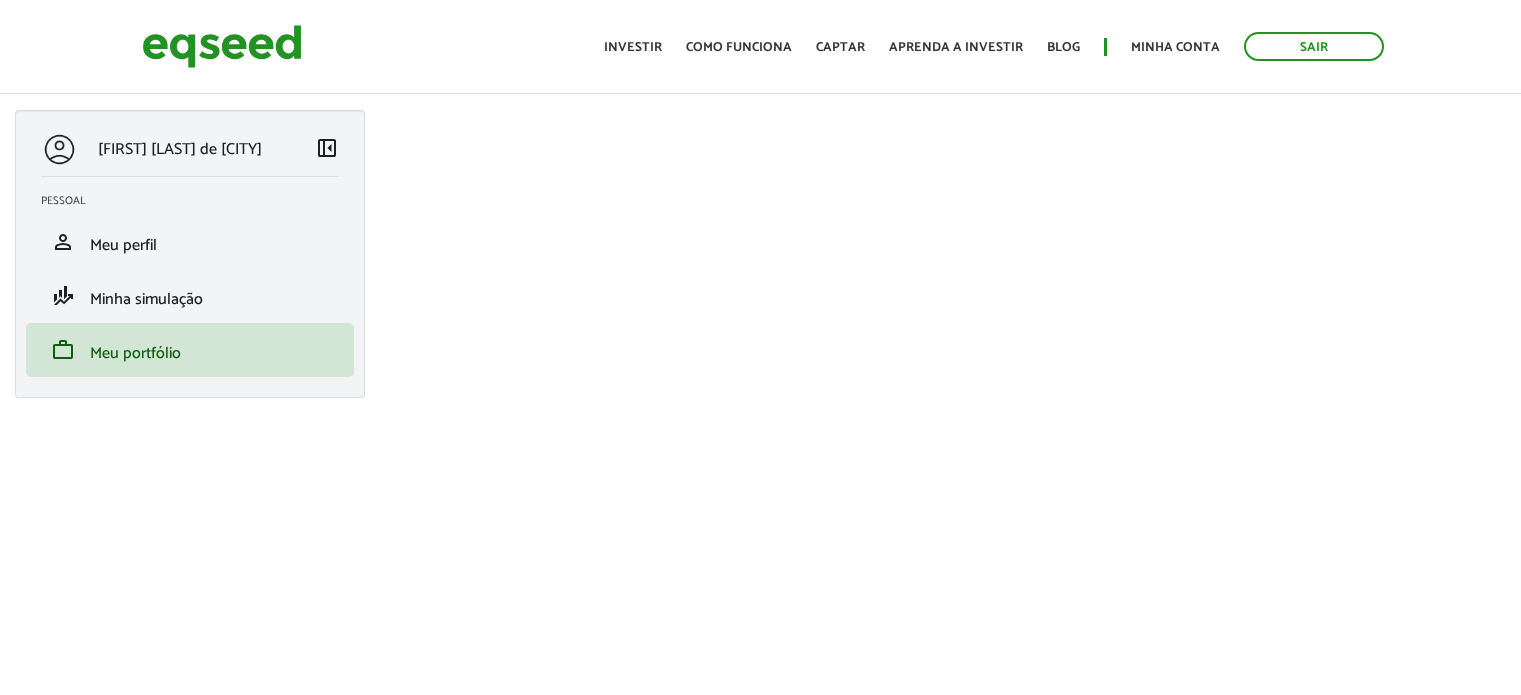 scroll, scrollTop: 0, scrollLeft: 0, axis: both 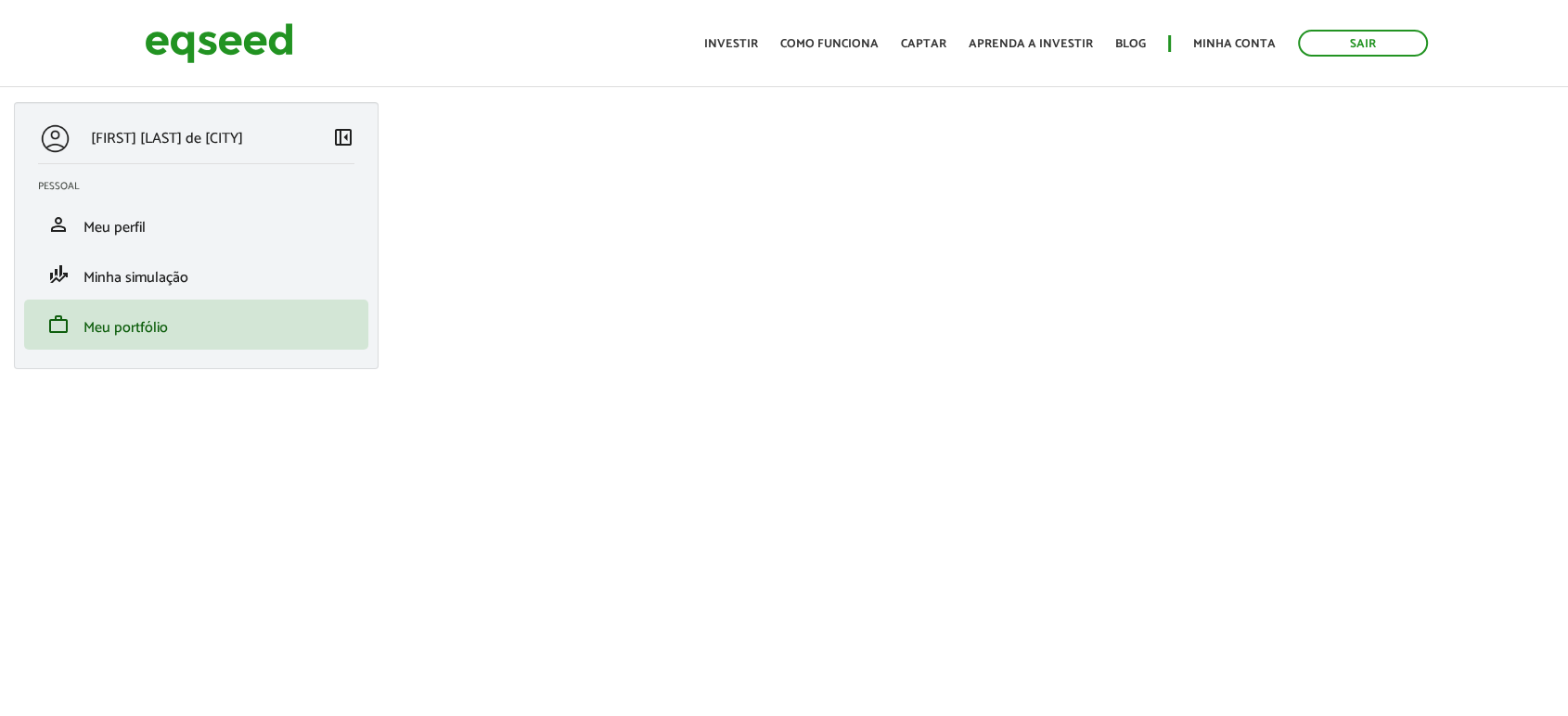 click on "[FIRST] [LAST] de [CITY]" at bounding box center [167, 138] 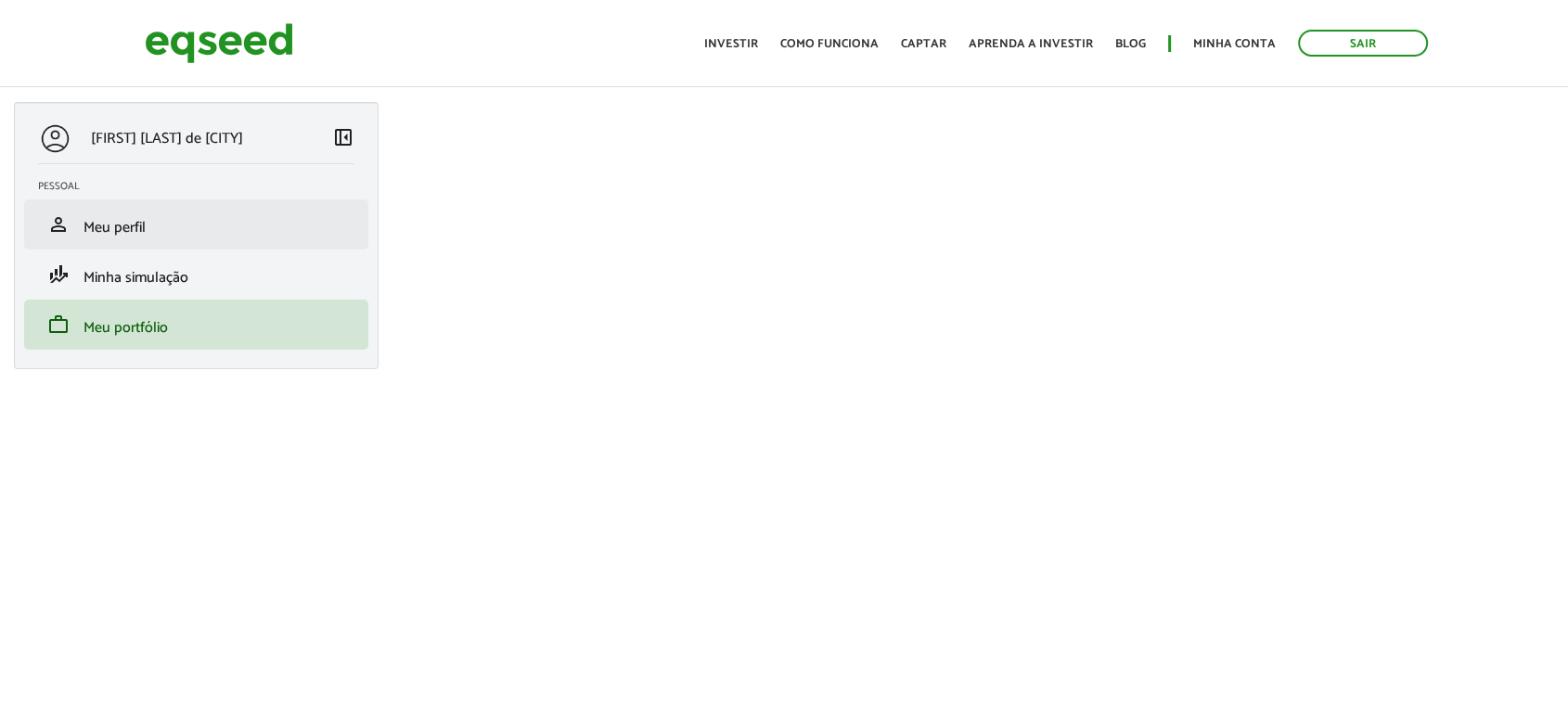 click on "person Meu perfil" at bounding box center [196, 224] 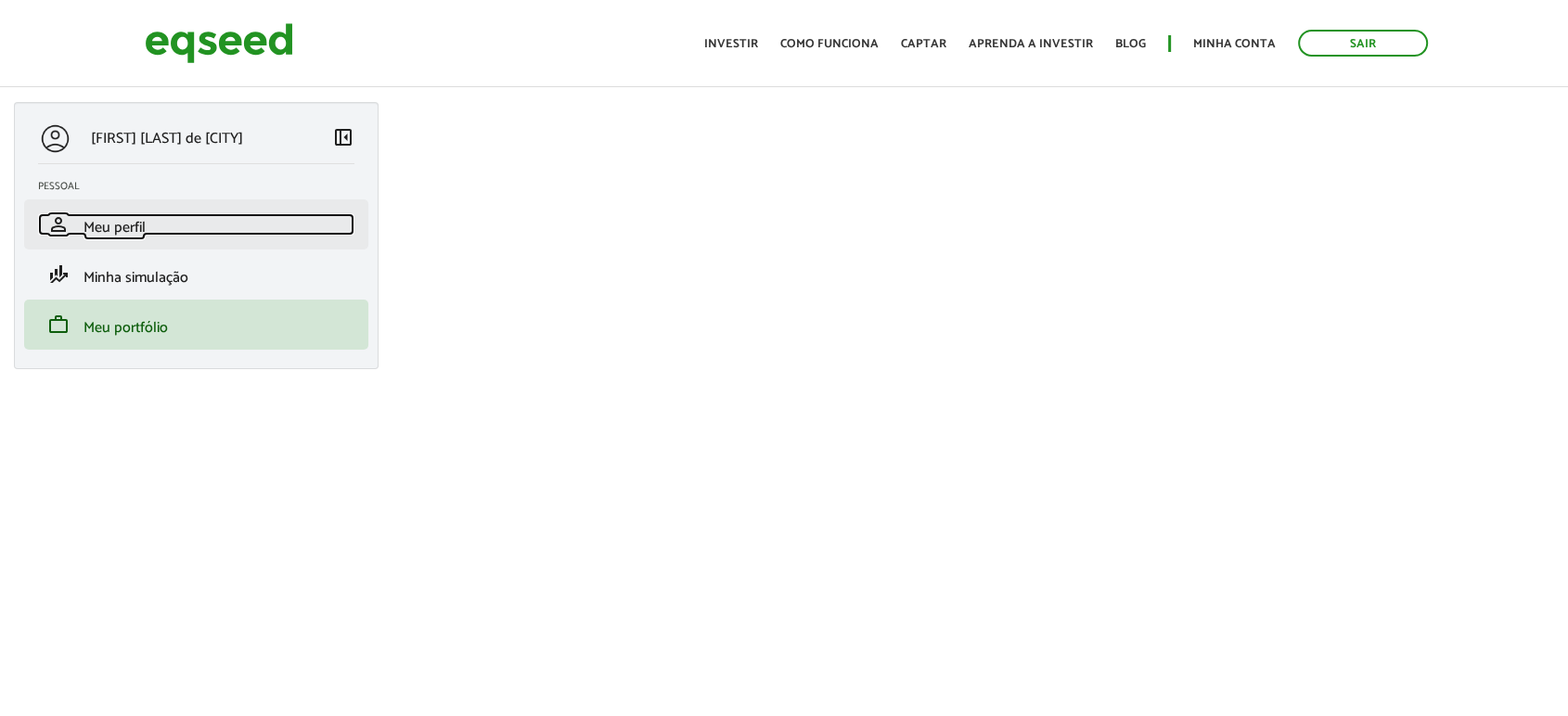 click on "Meu perfil" at bounding box center [114, 227] 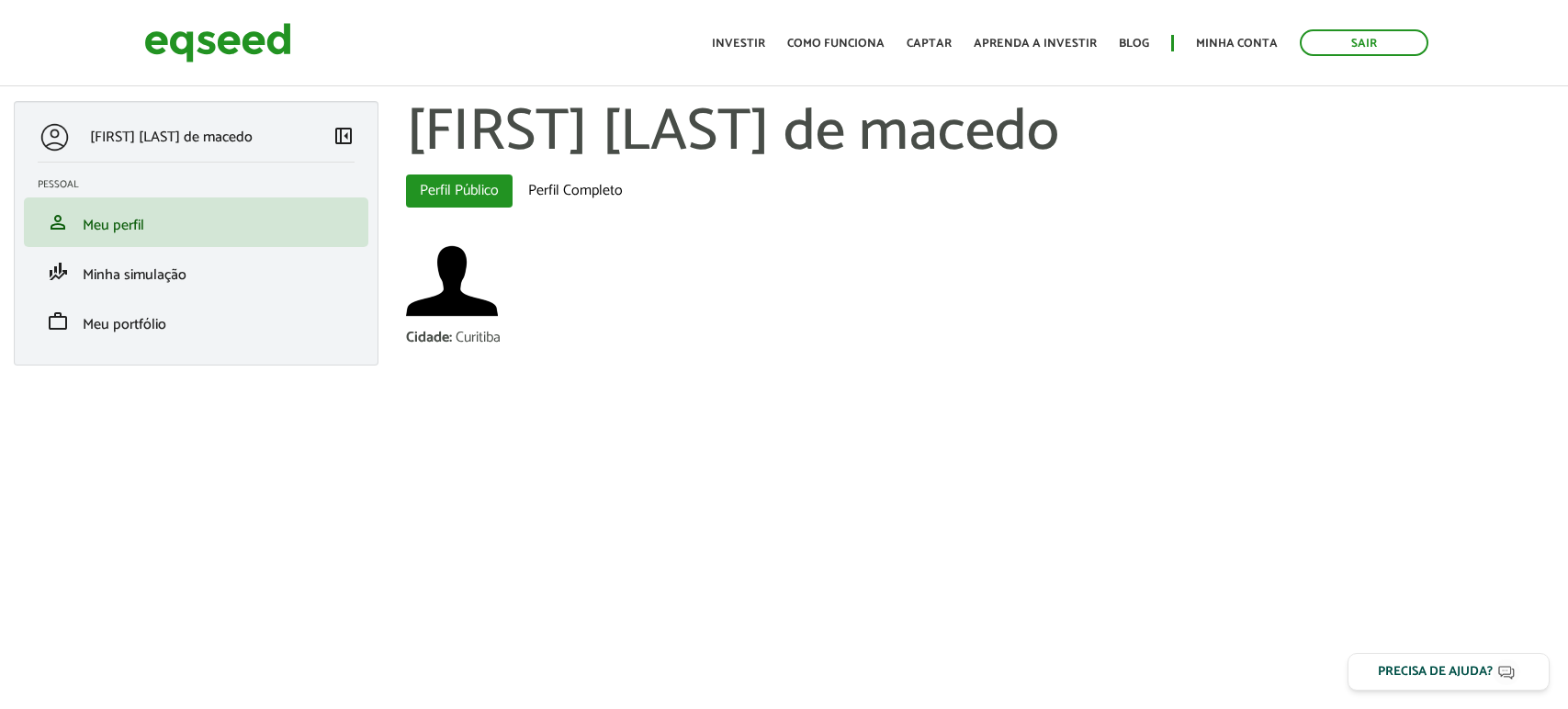 scroll, scrollTop: 0, scrollLeft: 0, axis: both 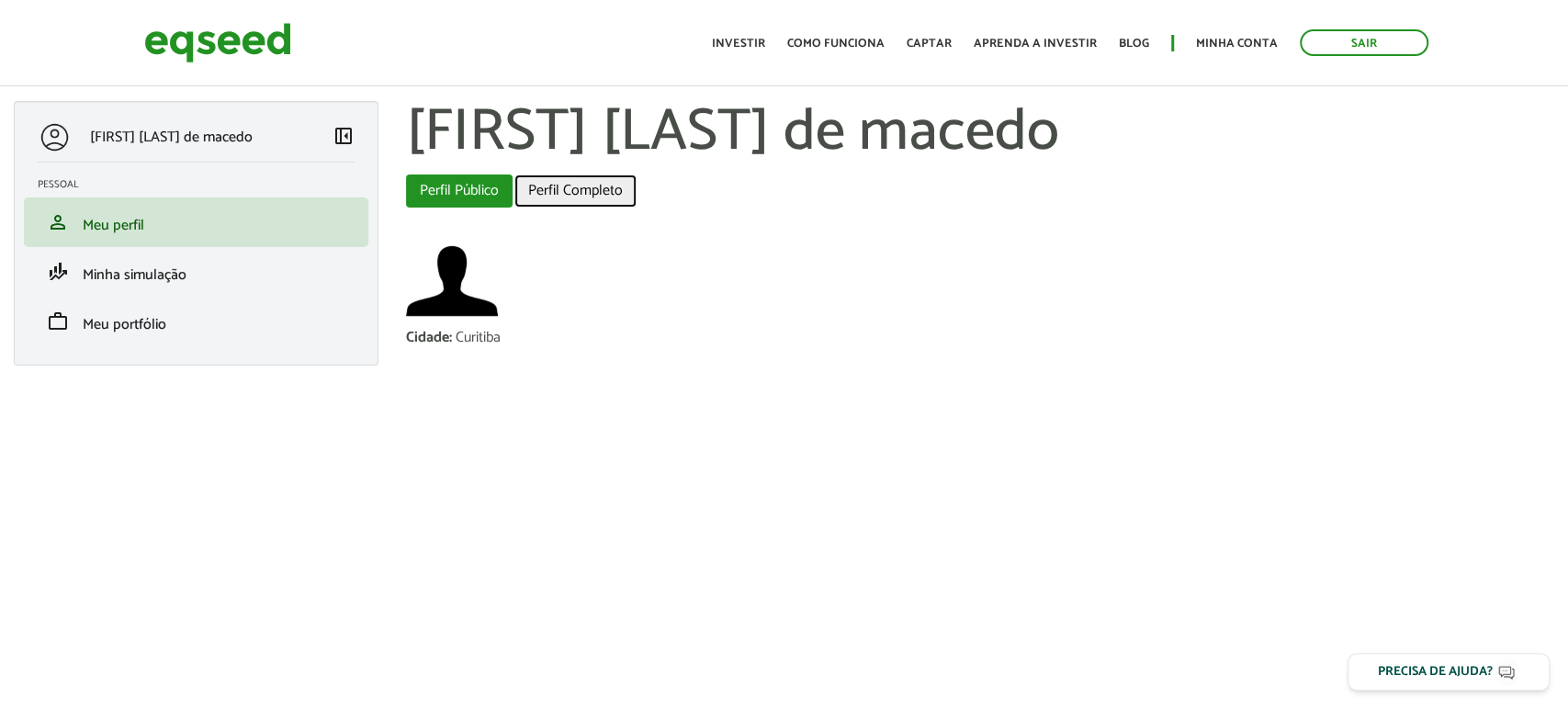 click on "Perfil Completo" at bounding box center [575, 191] 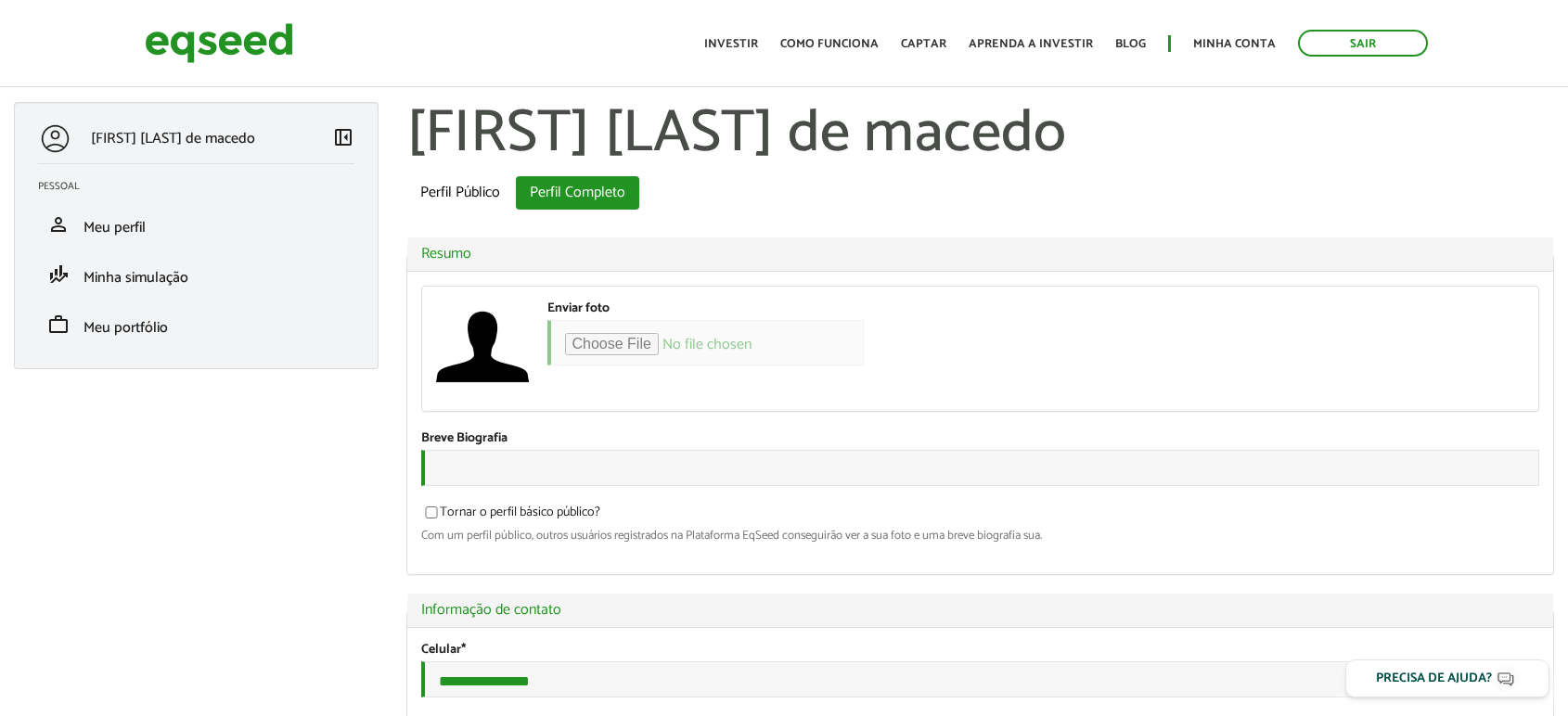 scroll, scrollTop: 0, scrollLeft: 0, axis: both 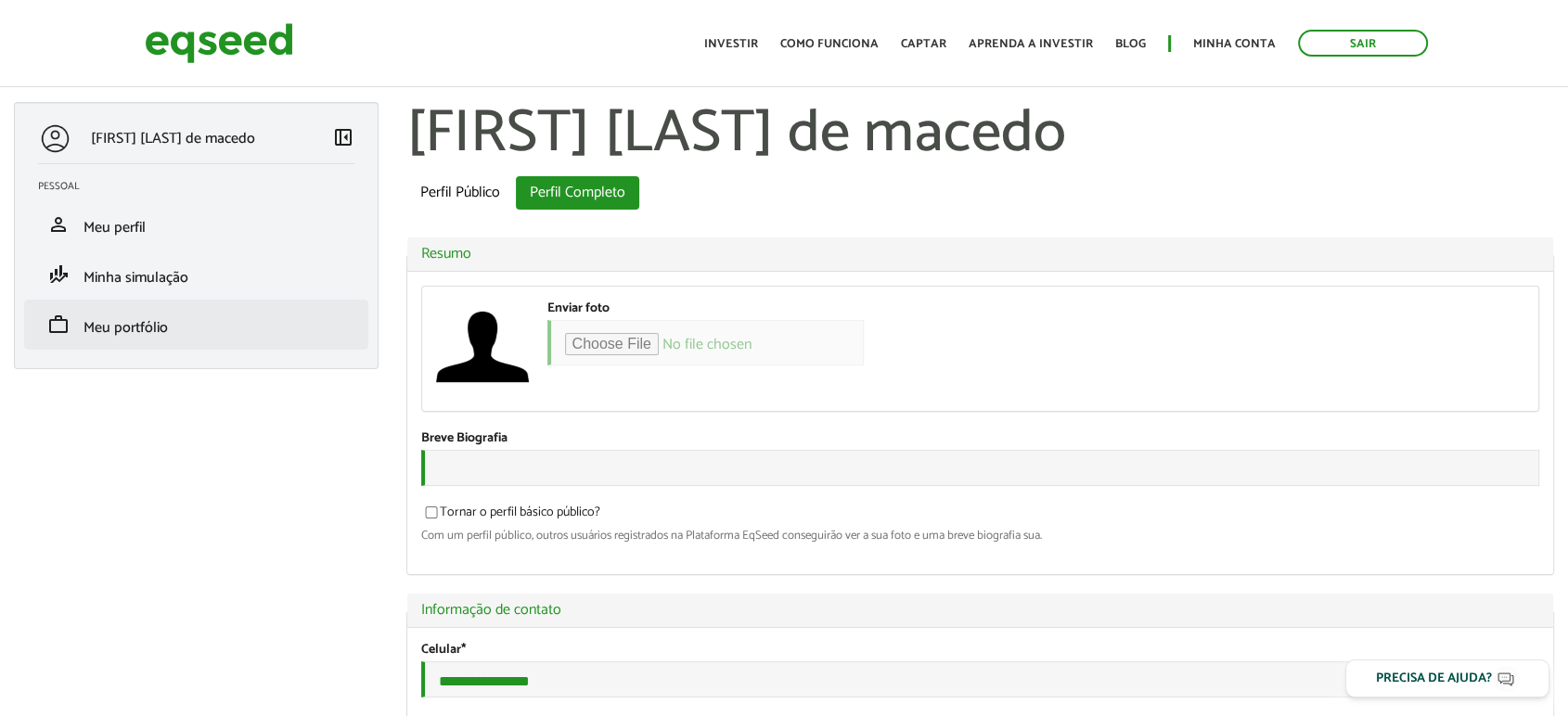 type on "**********" 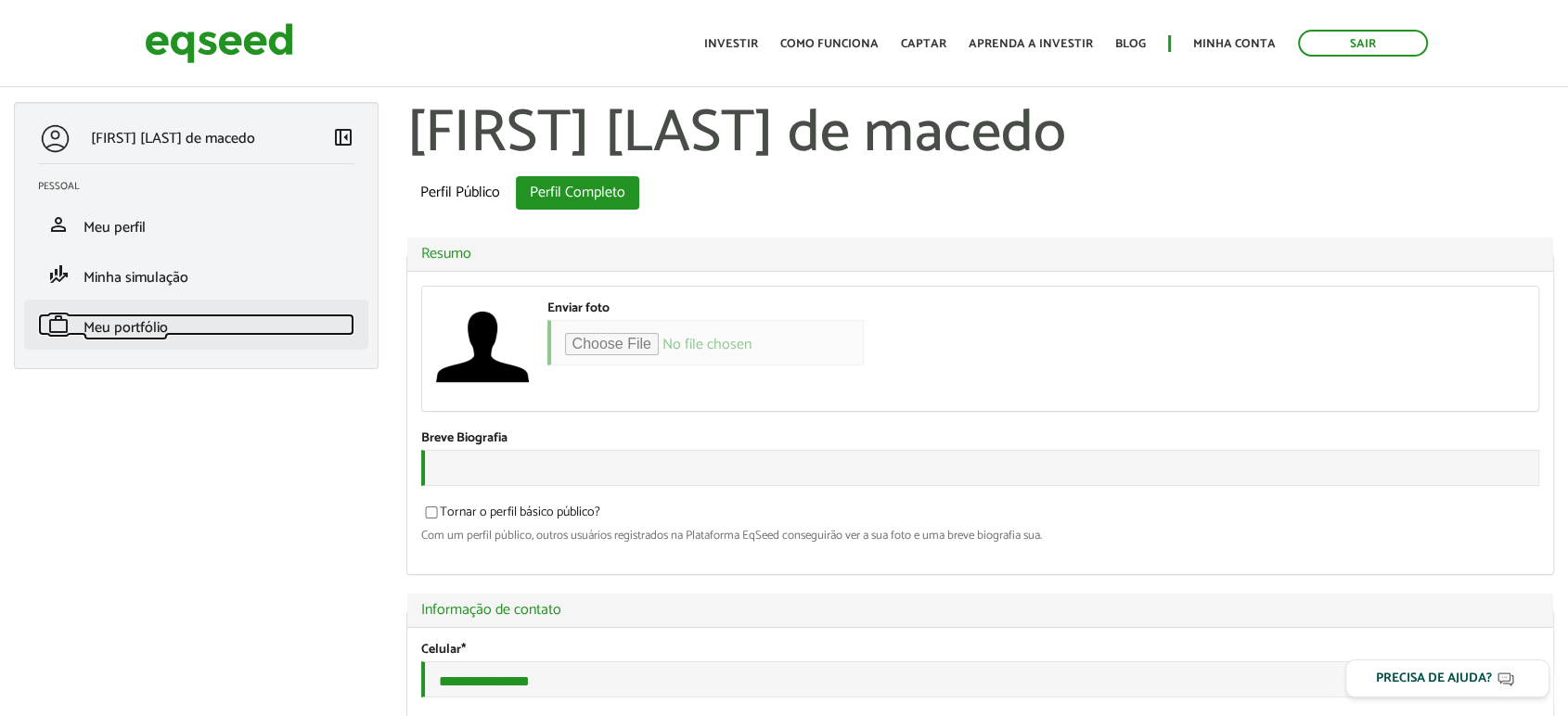 click on "Meu portfólio" at bounding box center (125, 327) 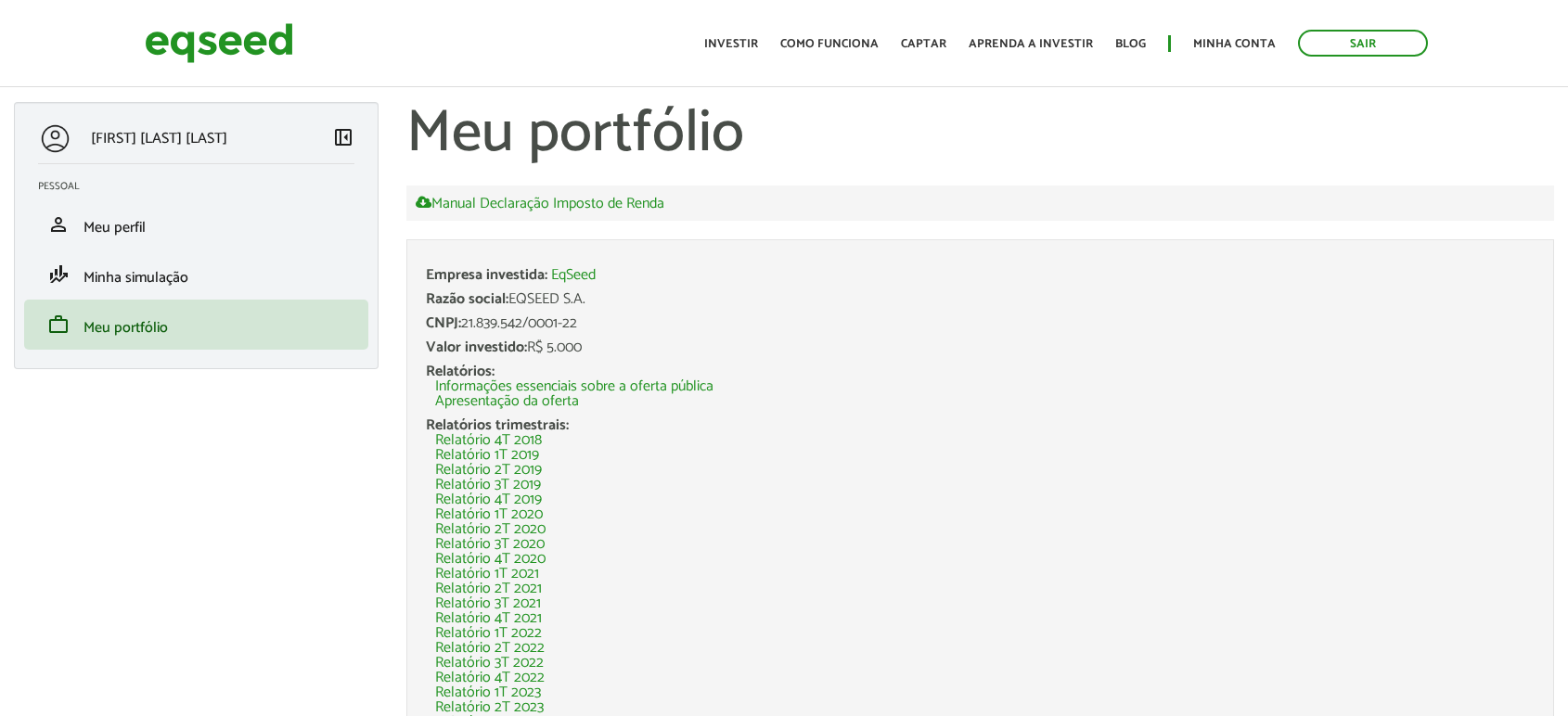 scroll, scrollTop: 0, scrollLeft: 0, axis: both 